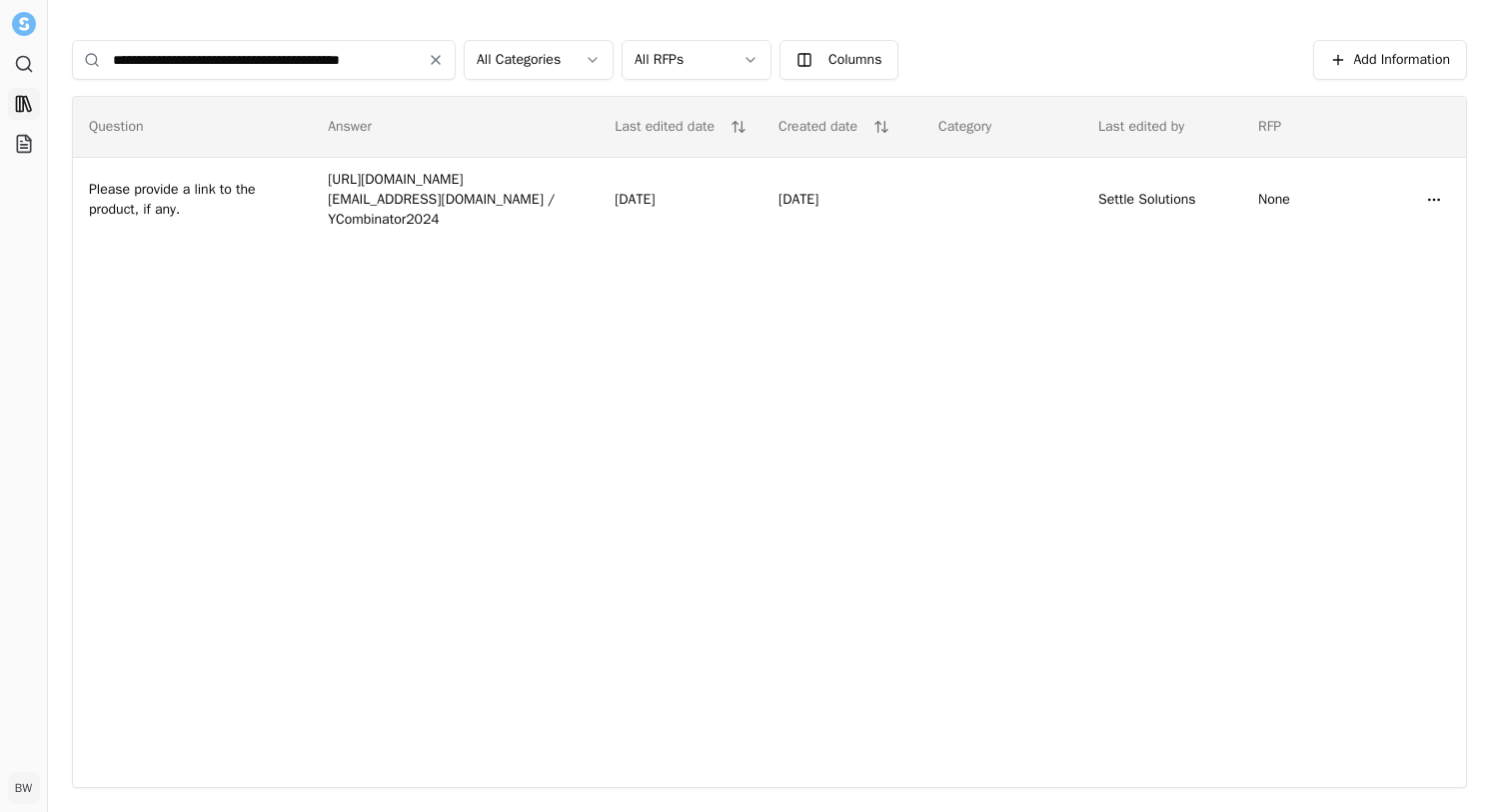 scroll, scrollTop: 0, scrollLeft: 0, axis: both 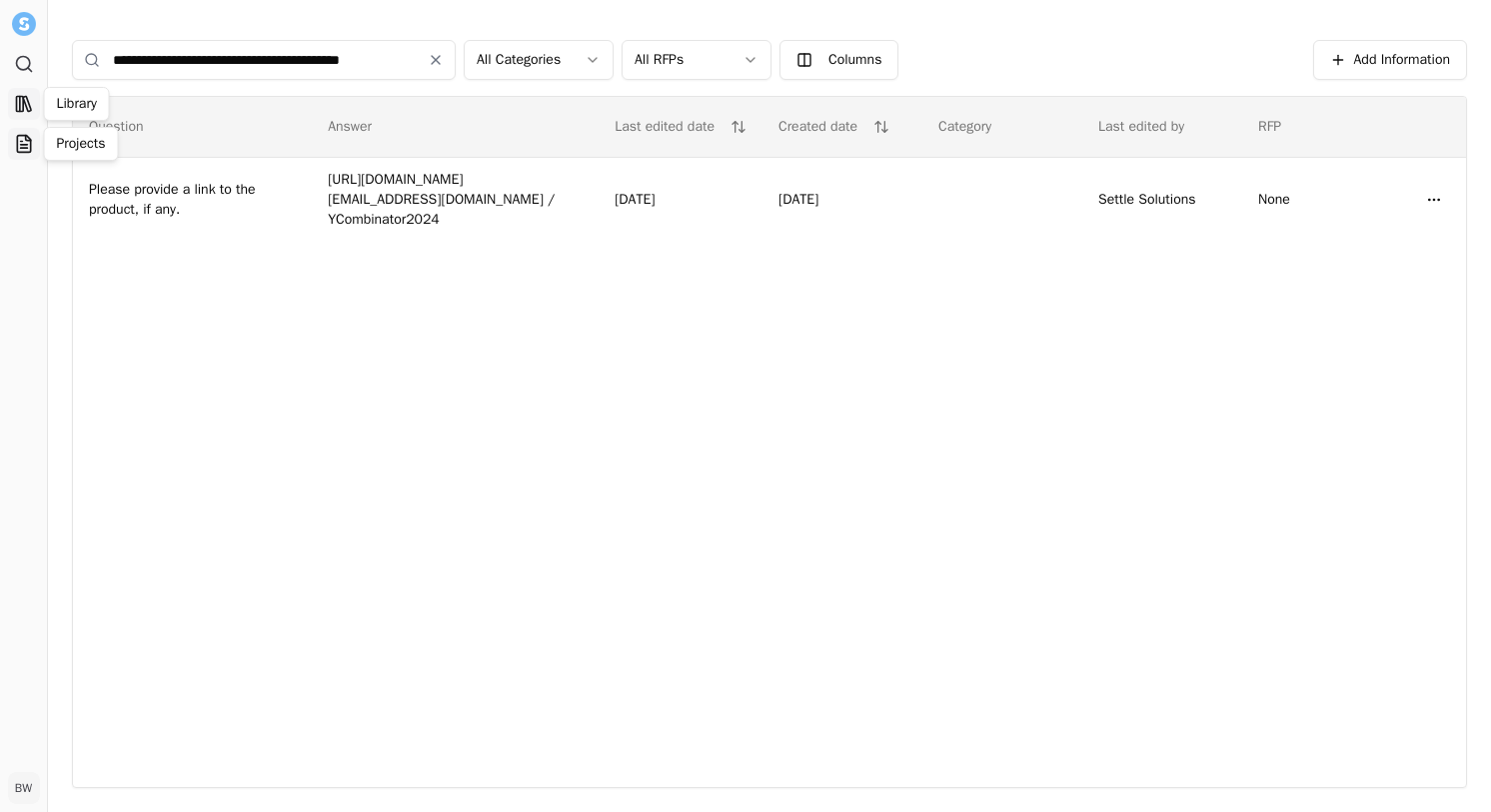 click 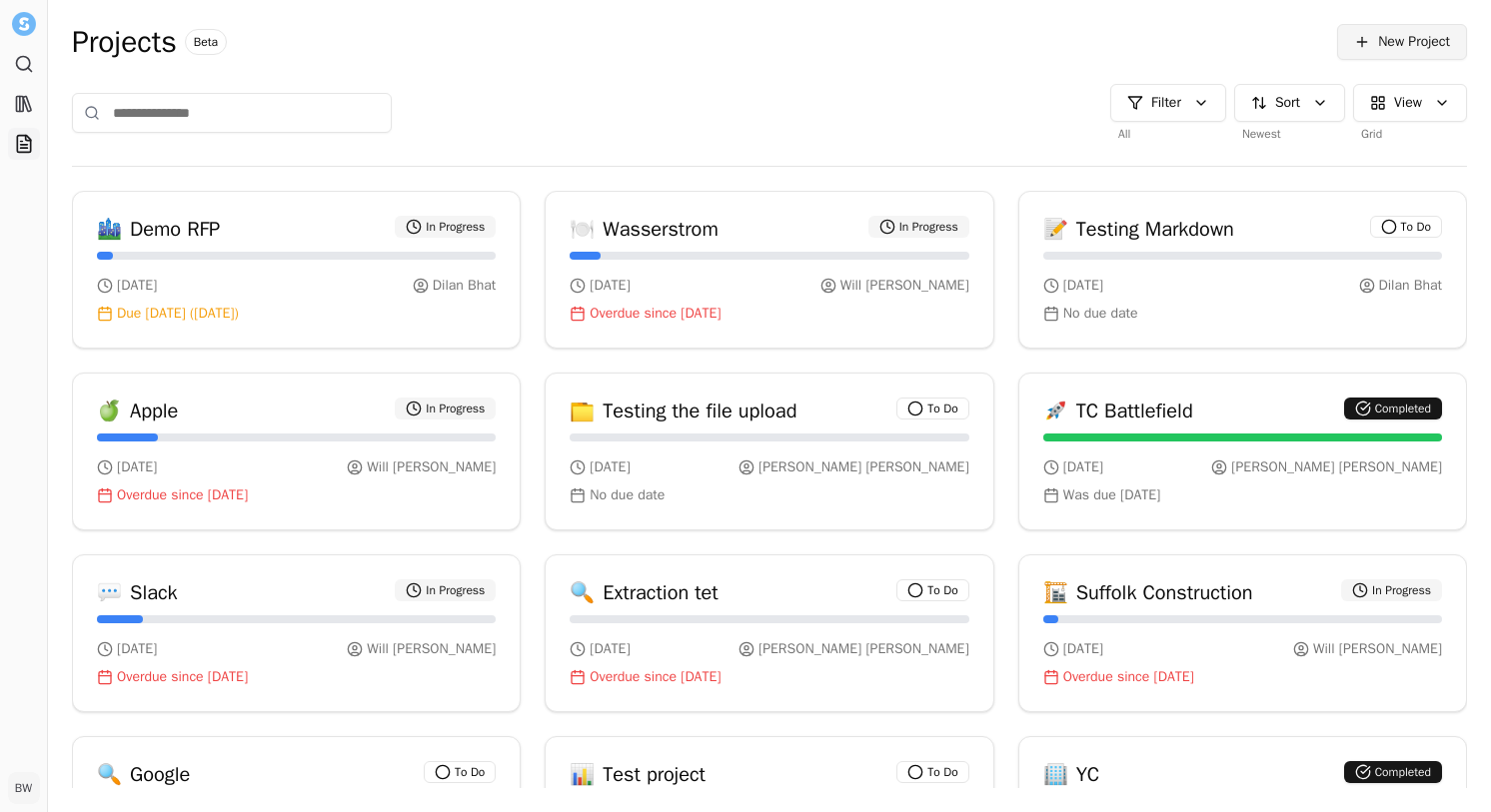 click on "New Project" at bounding box center (1414, 42) 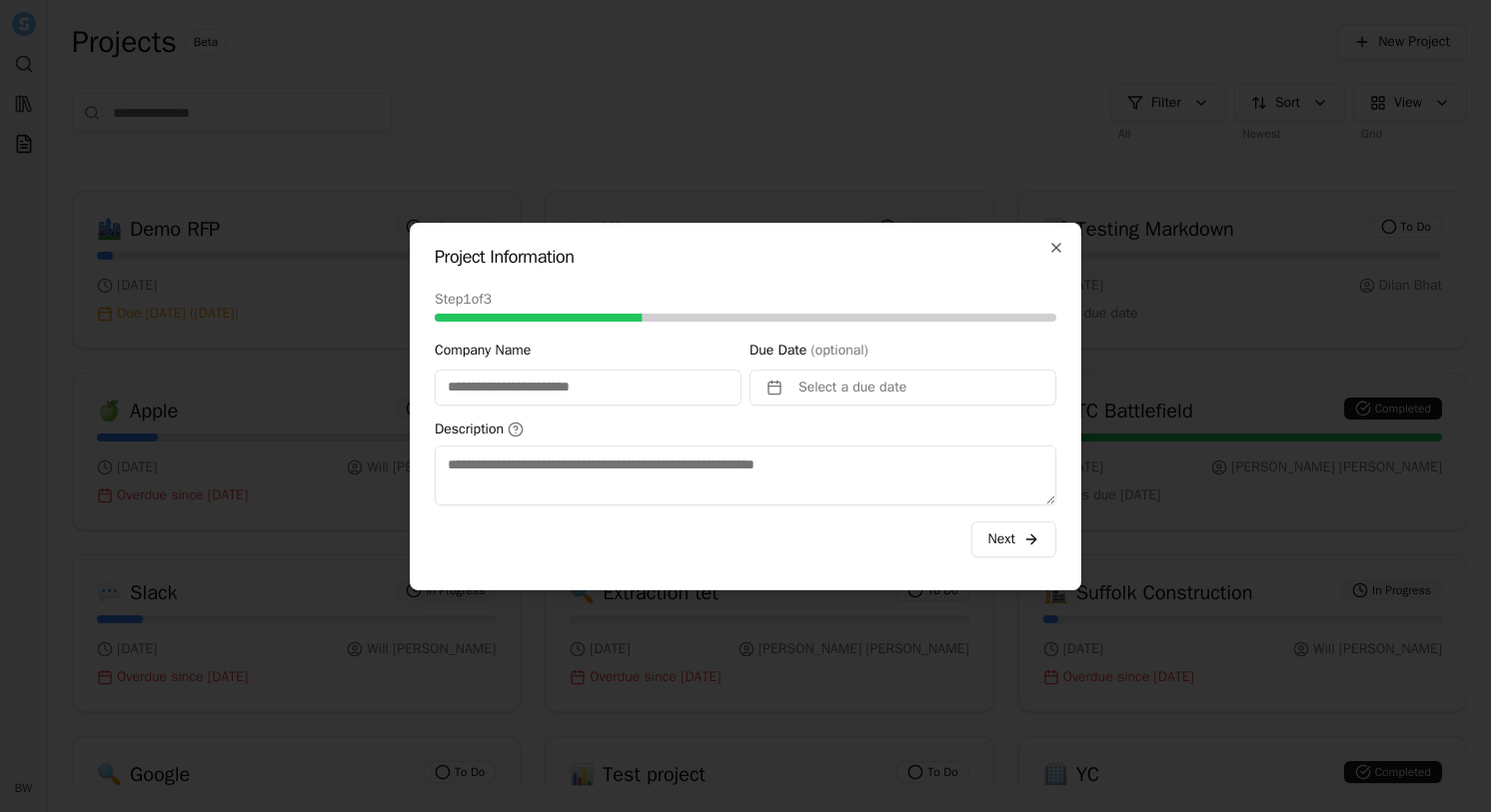 click on "Company Name" at bounding box center (588, 388) 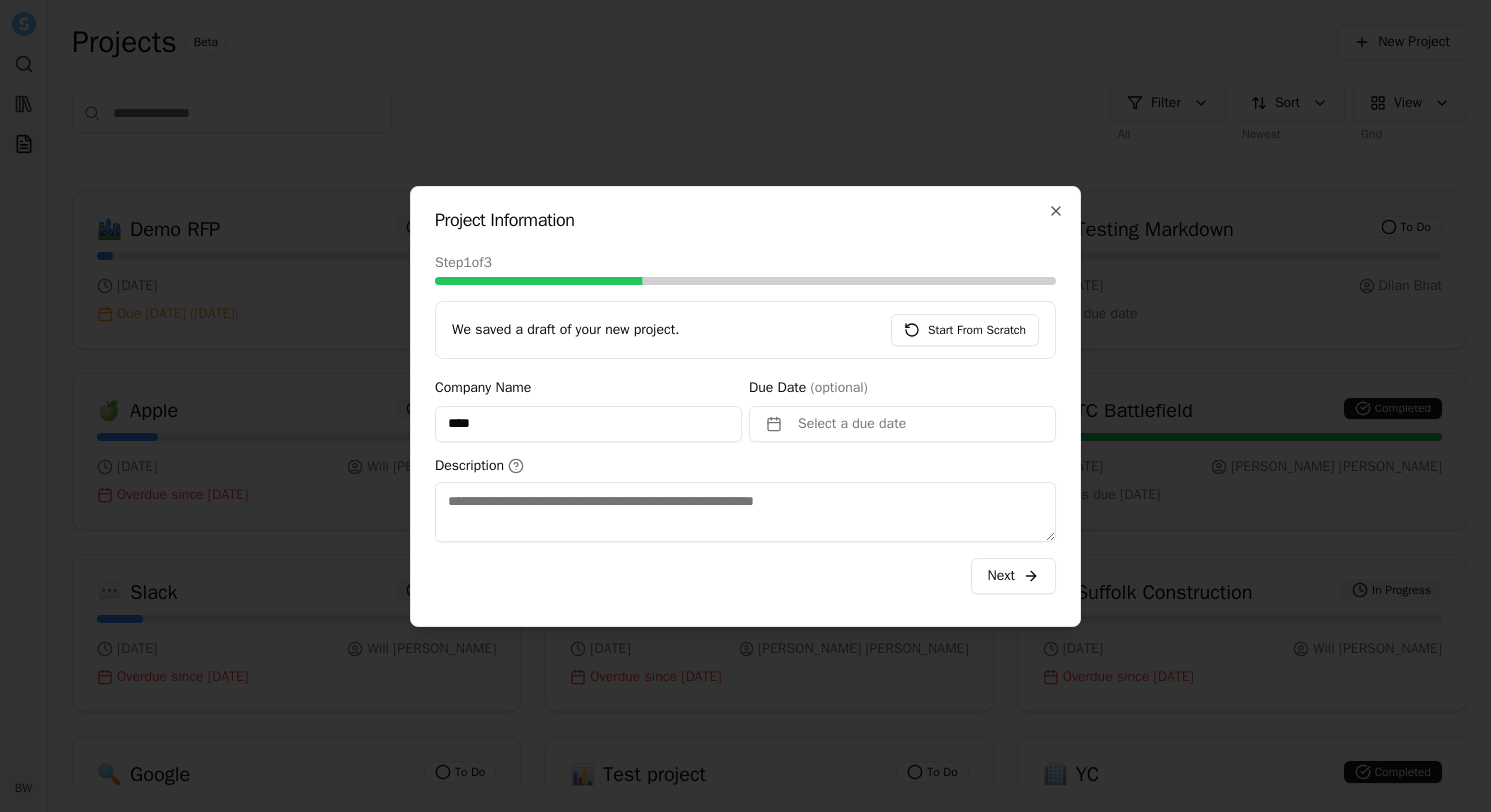 type on "****" 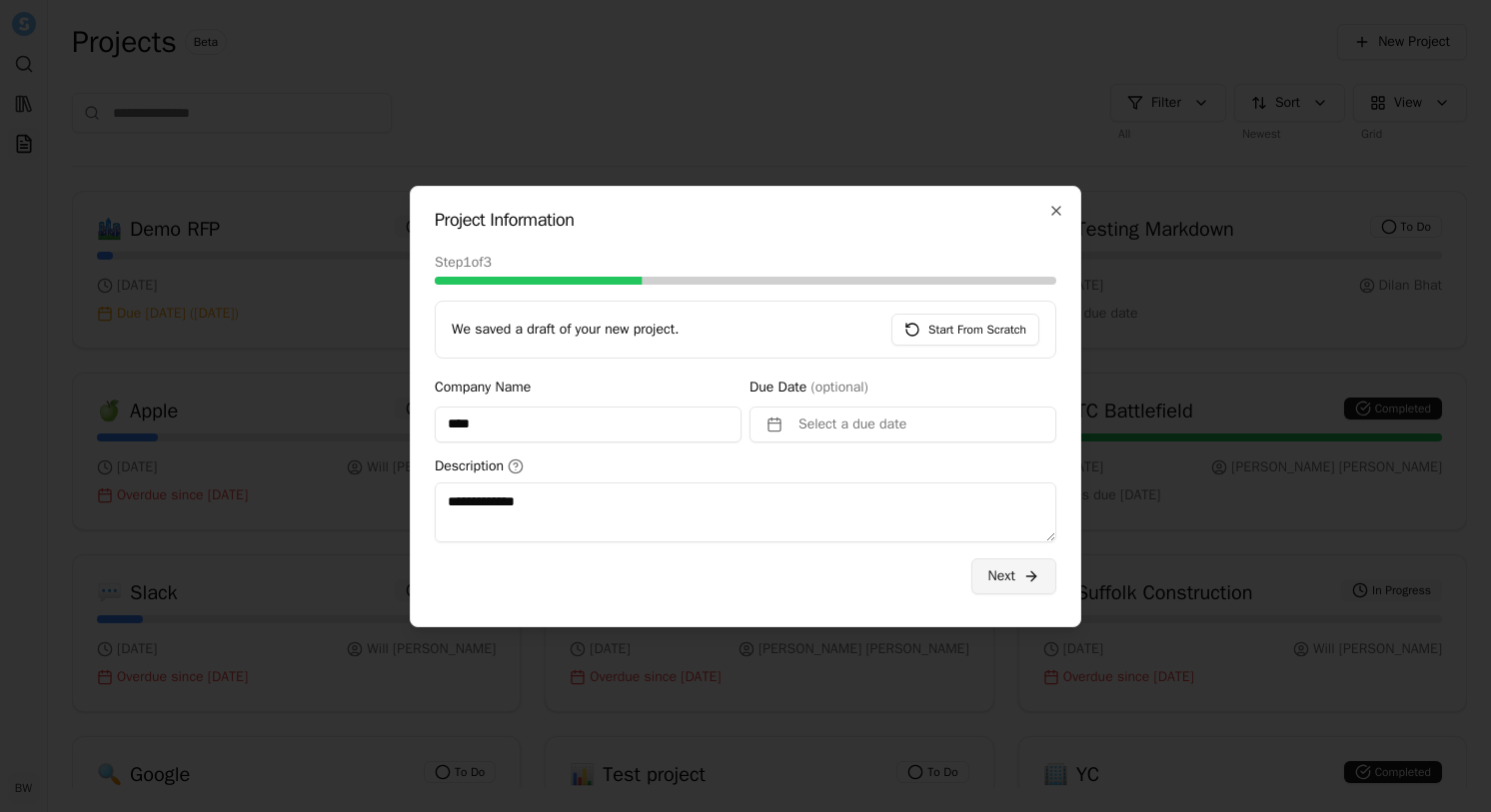 type on "**********" 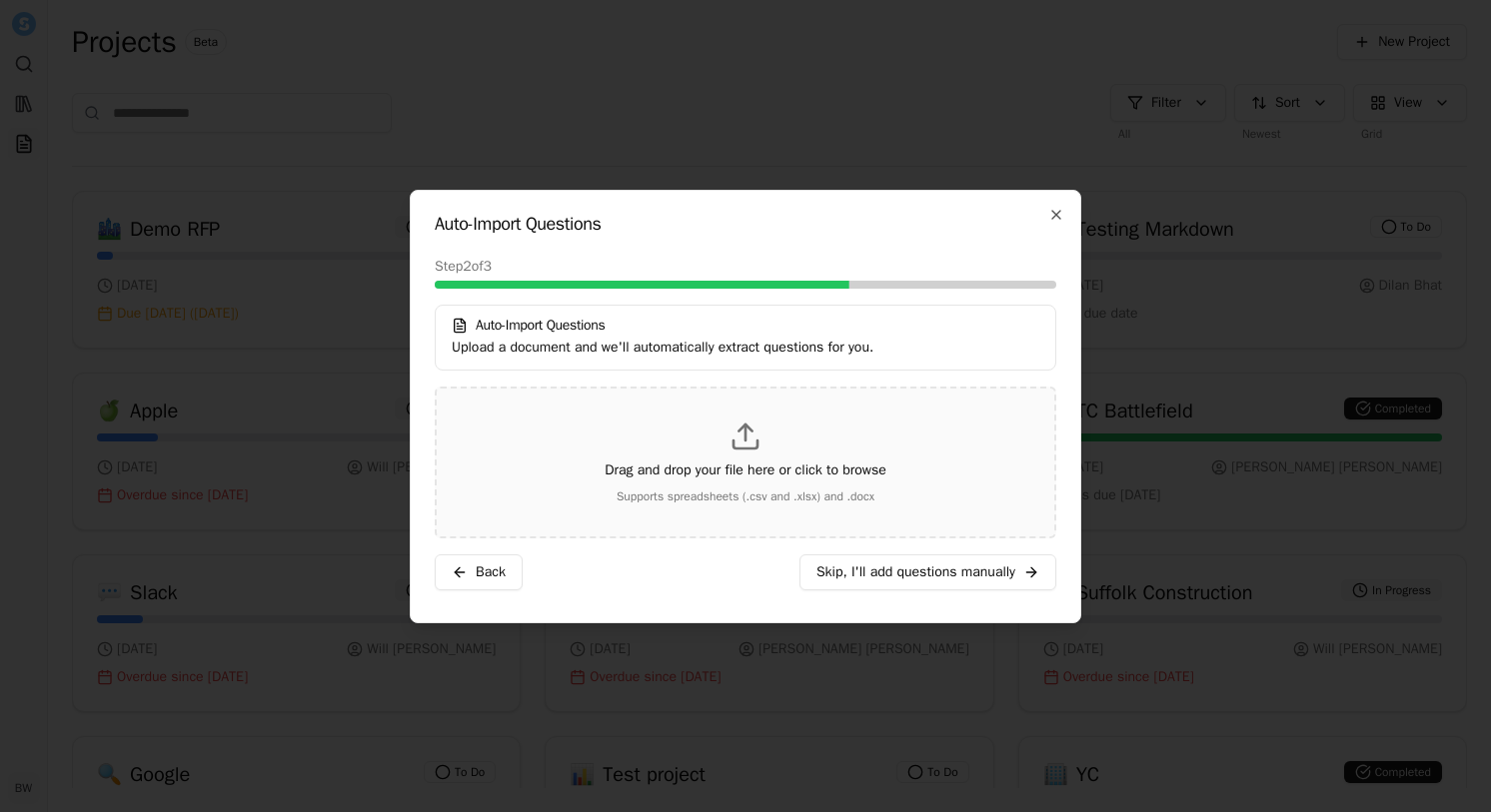 click on "Drag and drop your file here or click to browse" at bounding box center (746, 470) 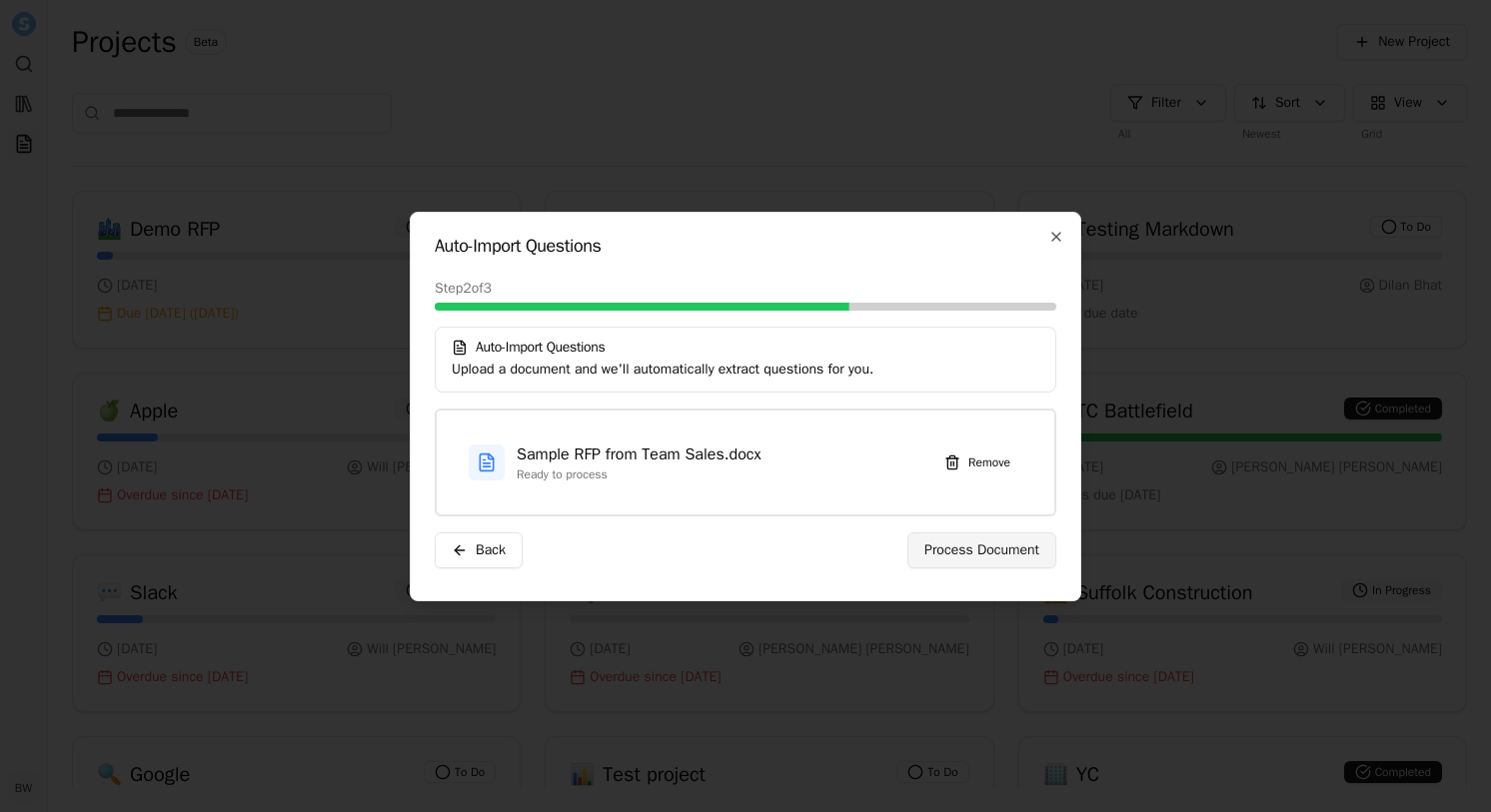 click on "Process Document" at bounding box center [981, 550] 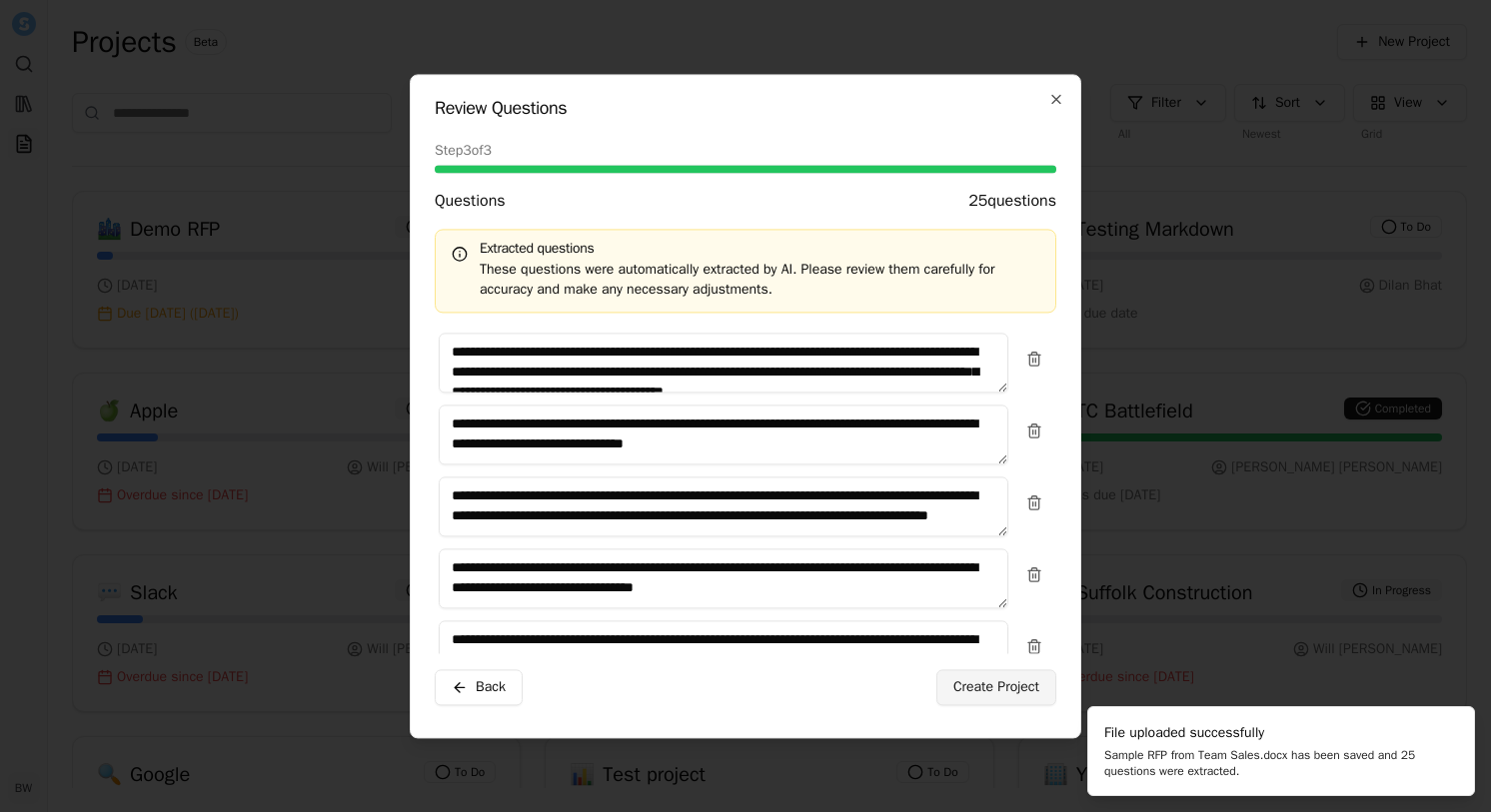 click on "Create Project" at bounding box center [996, 687] 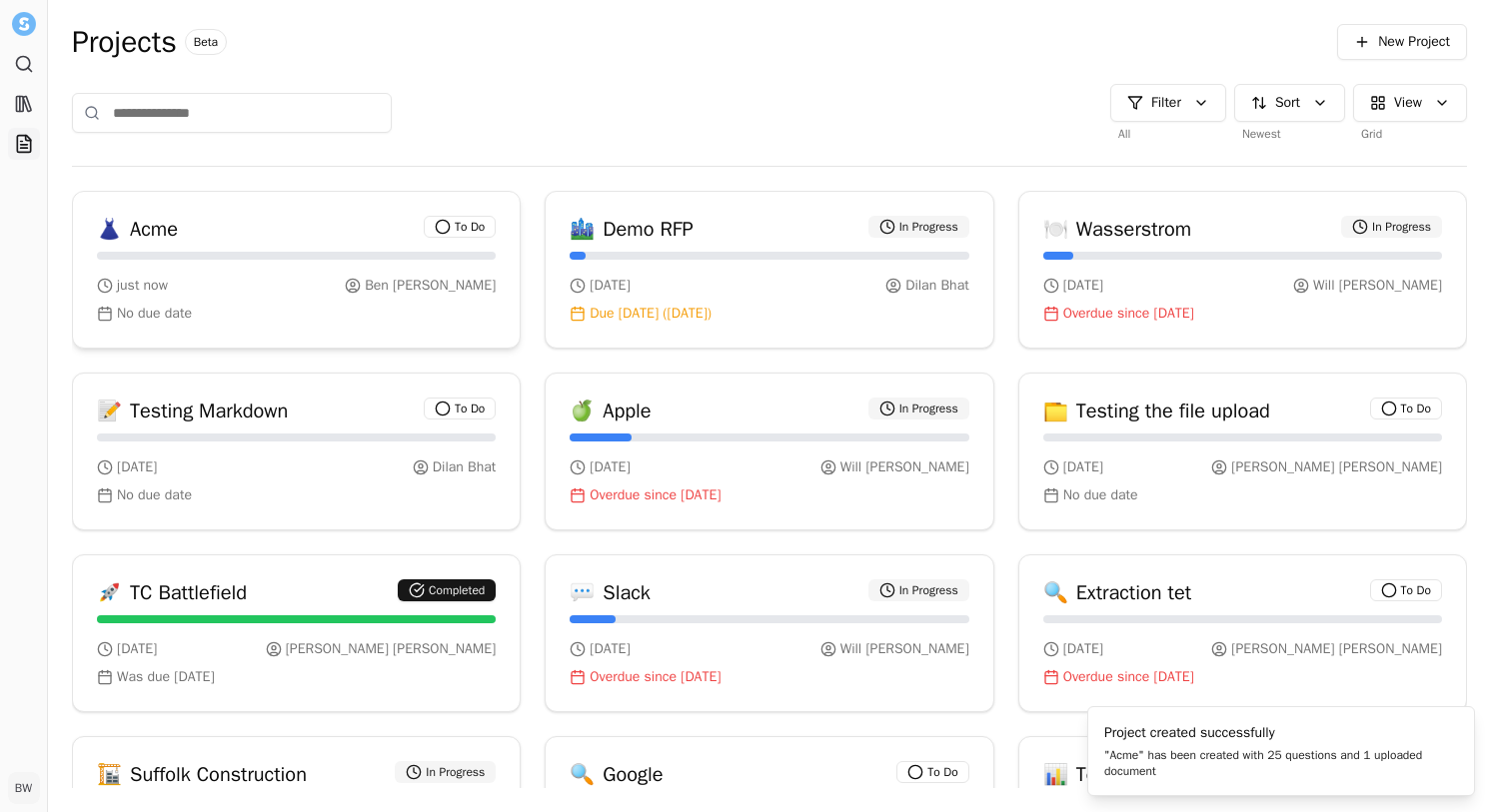 click on "👗 Acme To Do" at bounding box center [296, 230] 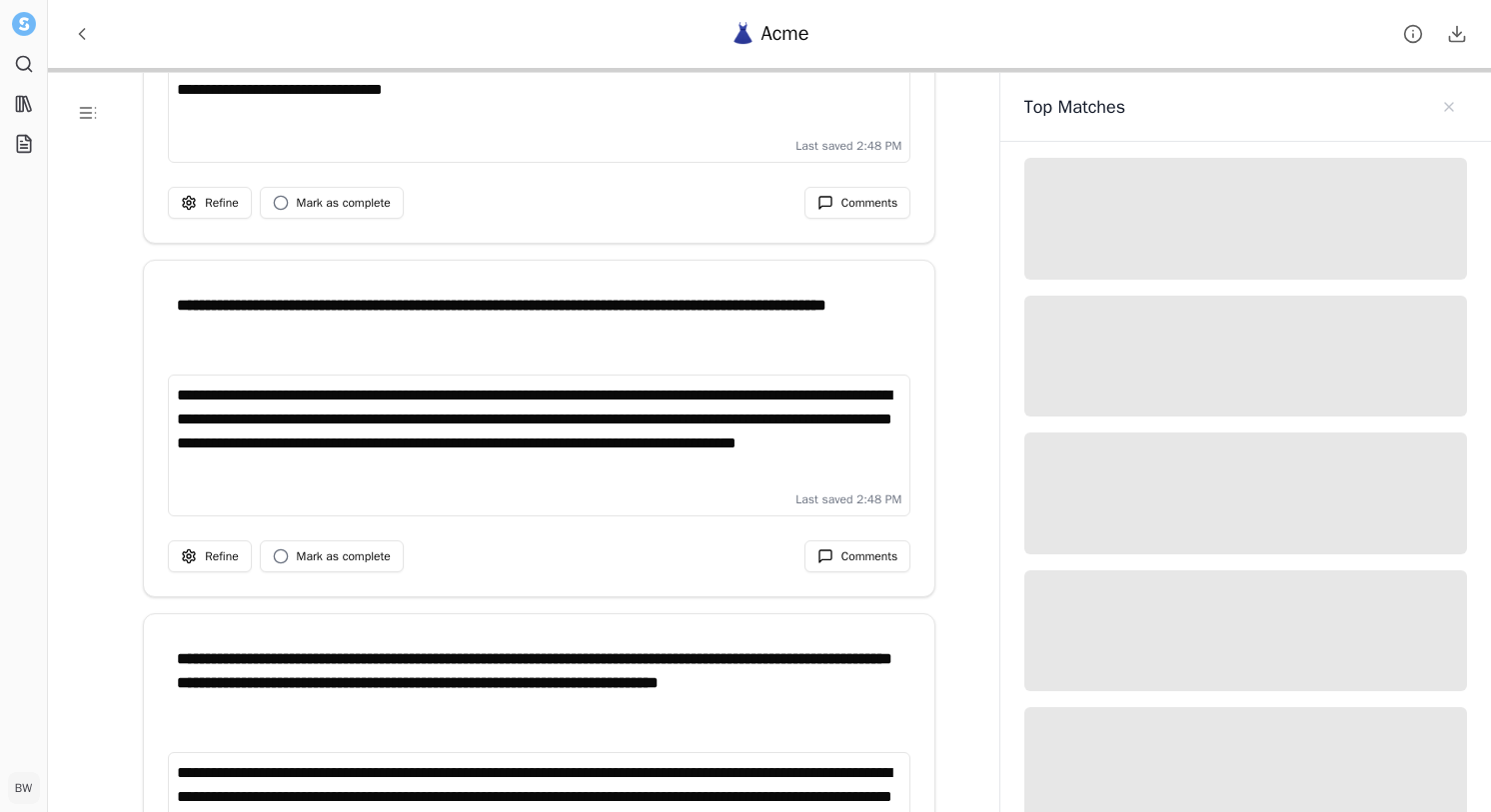 scroll, scrollTop: 184, scrollLeft: 0, axis: vertical 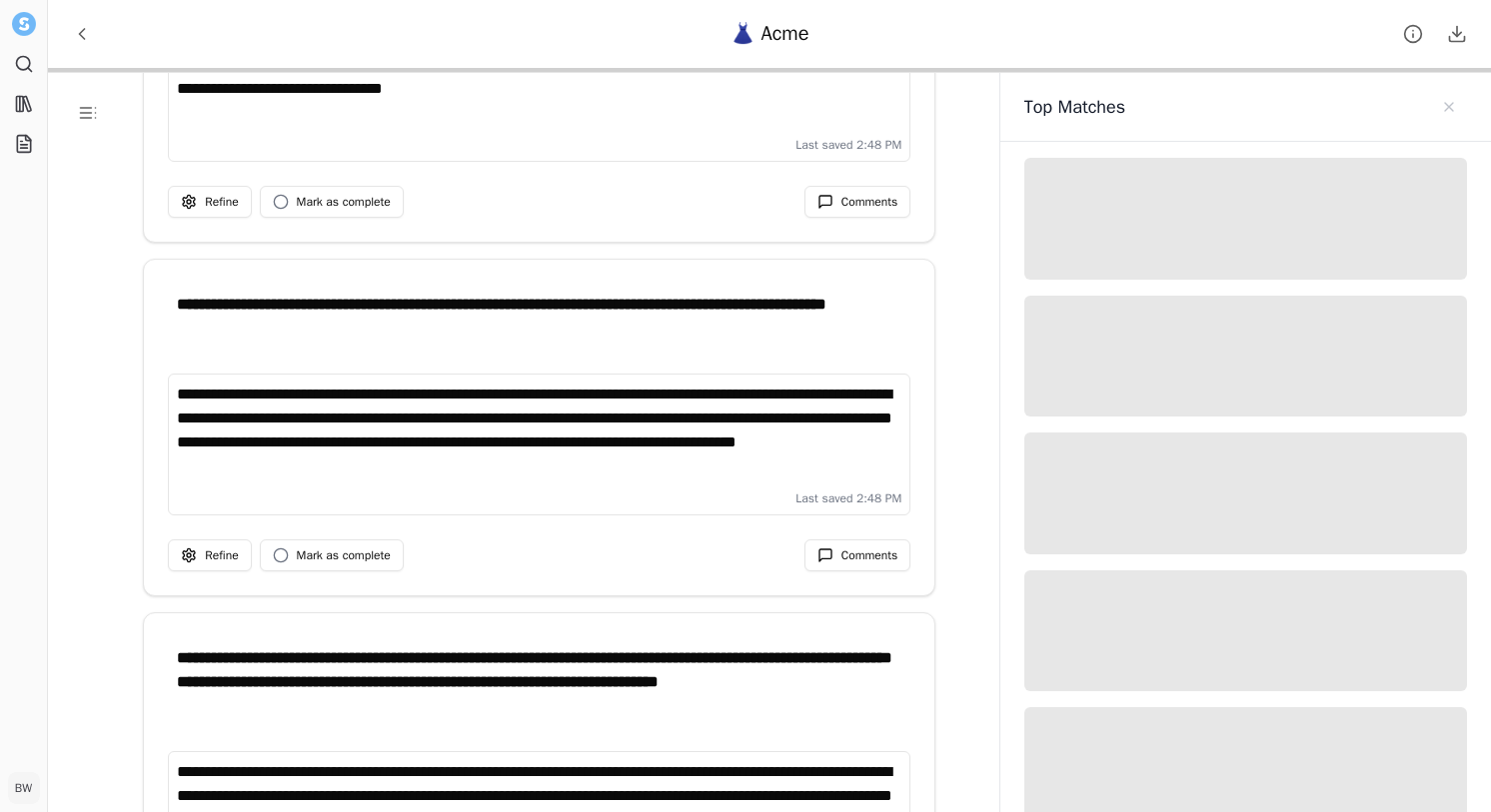 click on "**********" at bounding box center (539, 432) 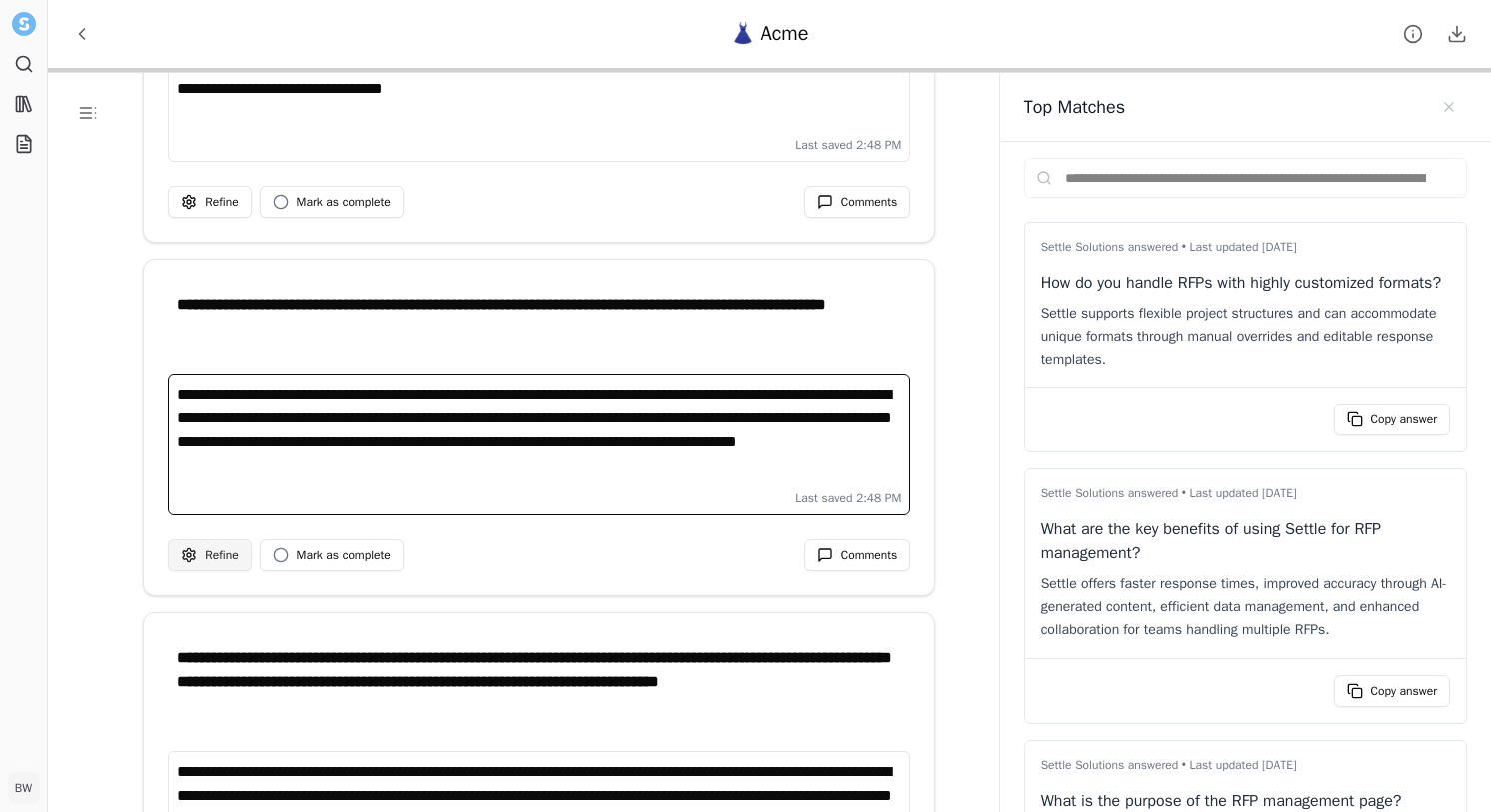 click on "**********" at bounding box center (746, 406) 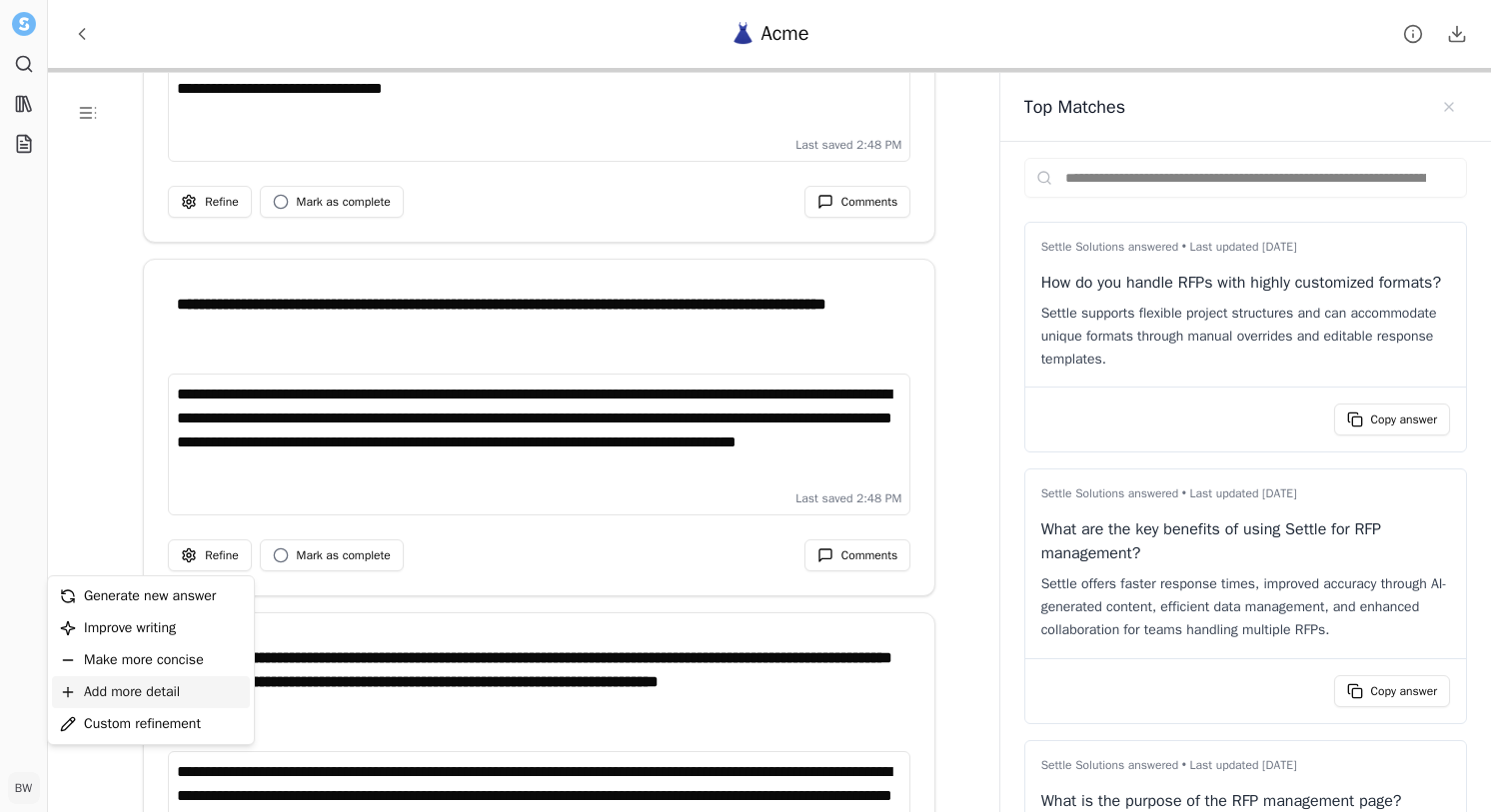 click on "Add more detail" at bounding box center (132, 692) 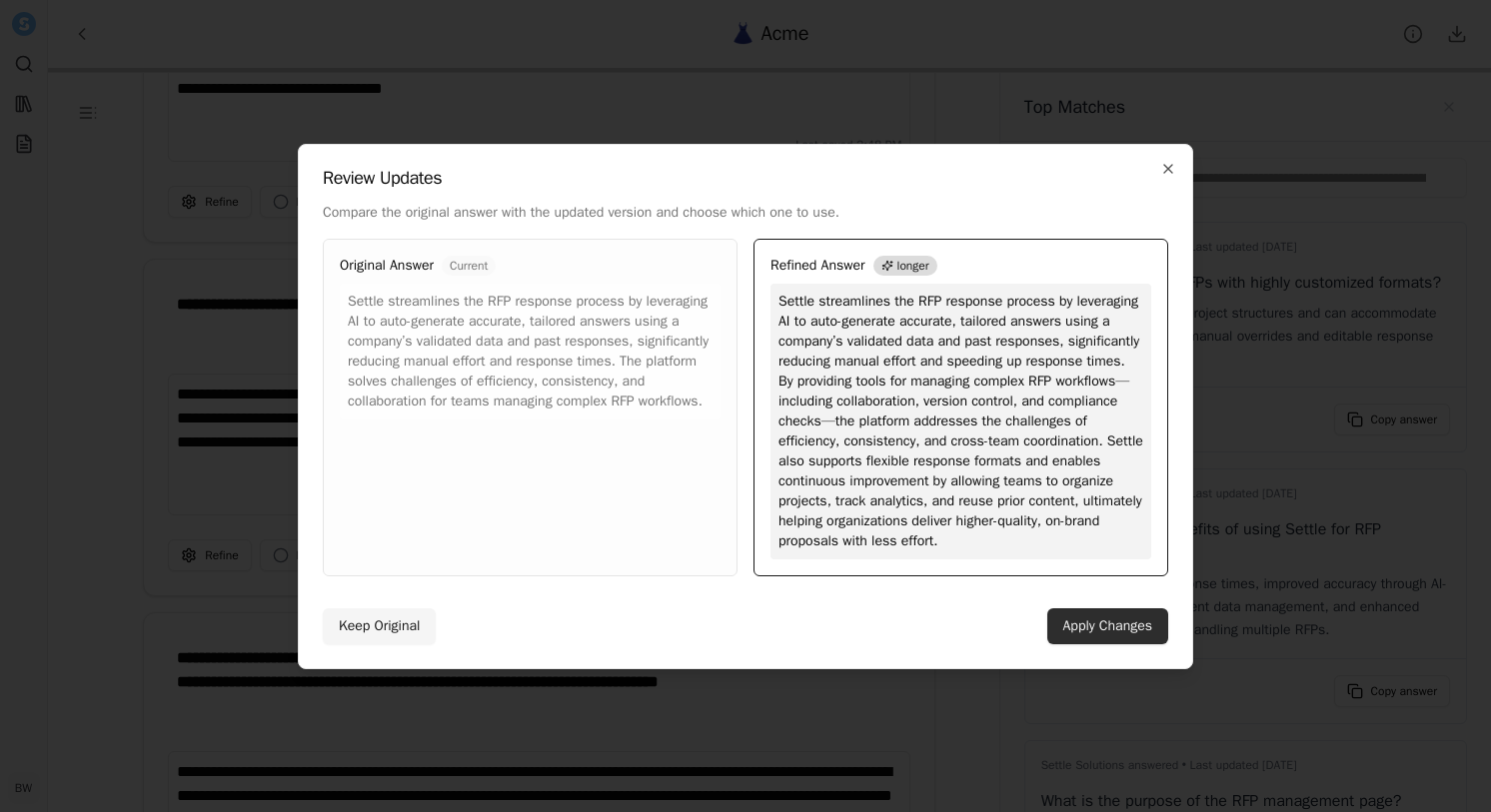 click on "Apply Changes" at bounding box center [1107, 626] 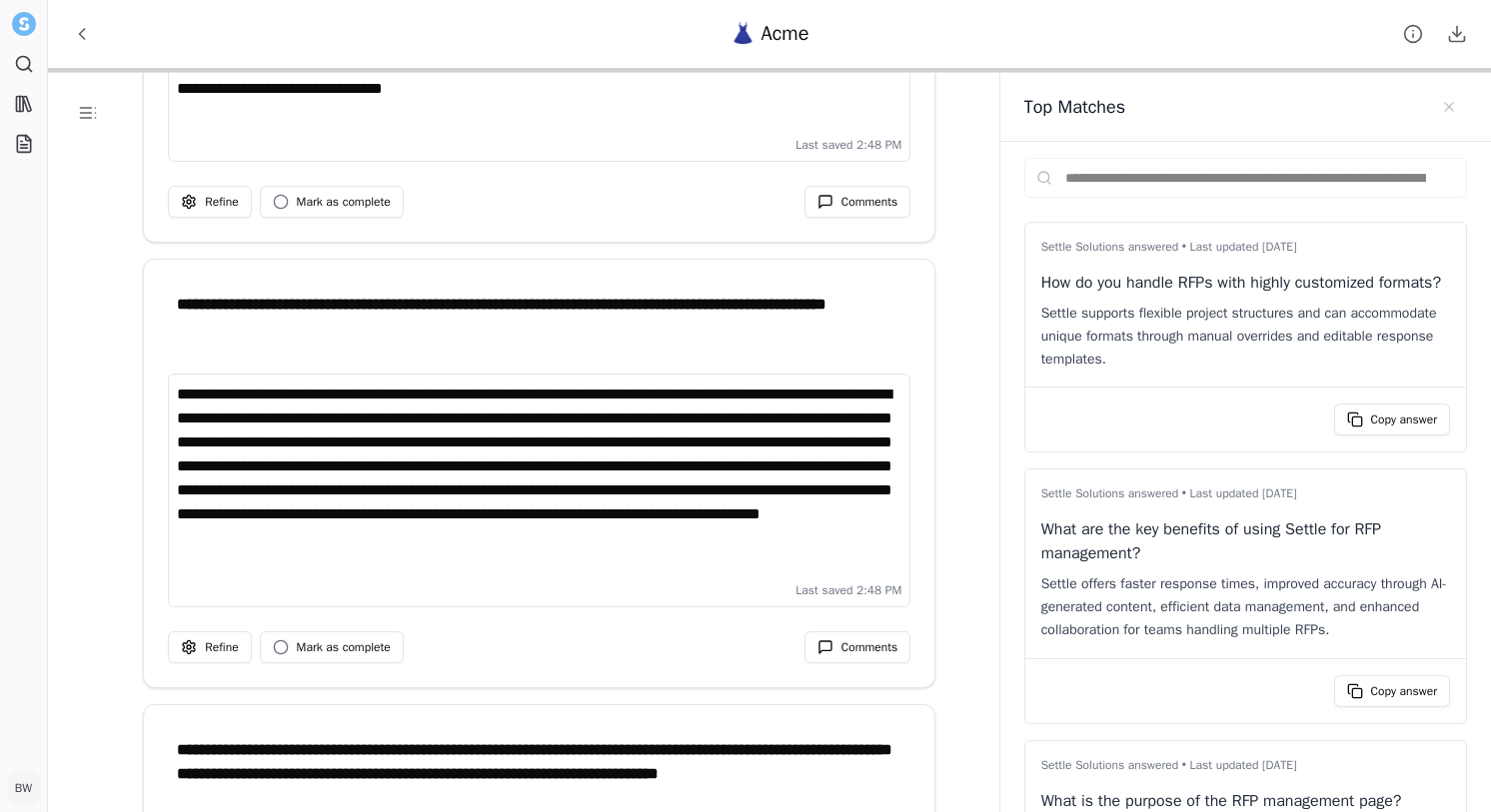 click on "**********" at bounding box center [539, 478] 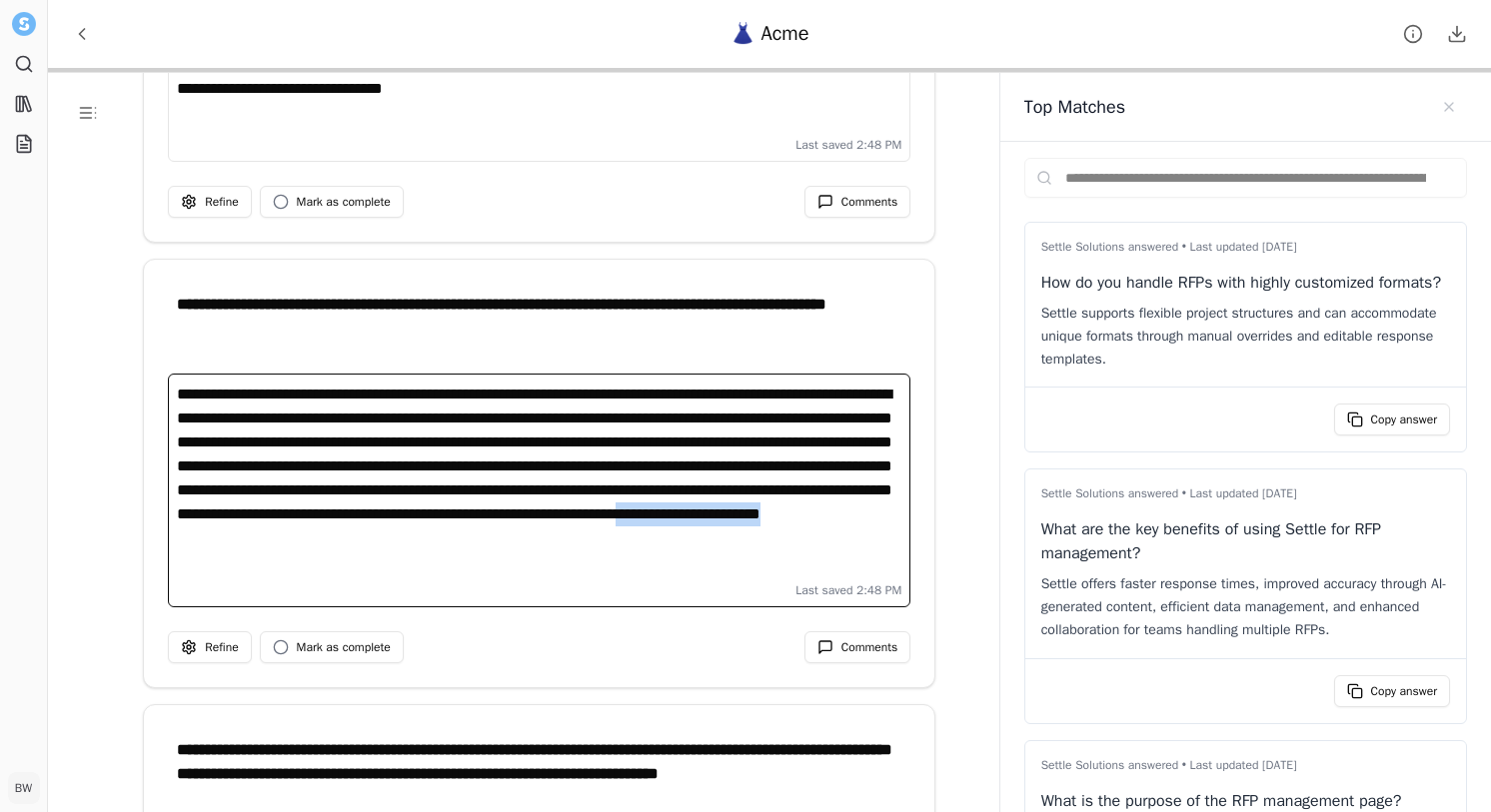 drag, startPoint x: 410, startPoint y: 561, endPoint x: 248, endPoint y: 565, distance: 162.04938 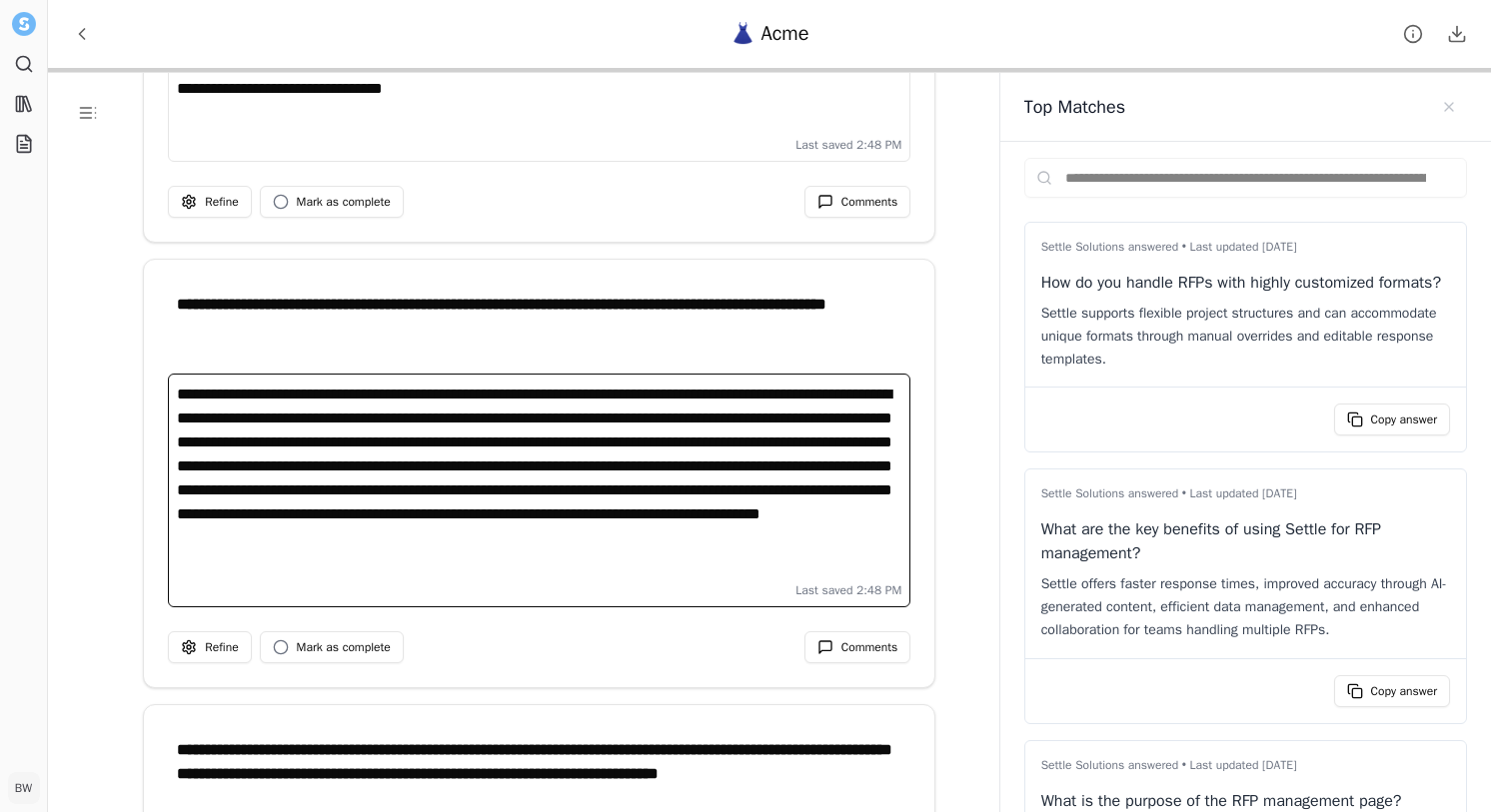 click on "**********" at bounding box center [539, 478] 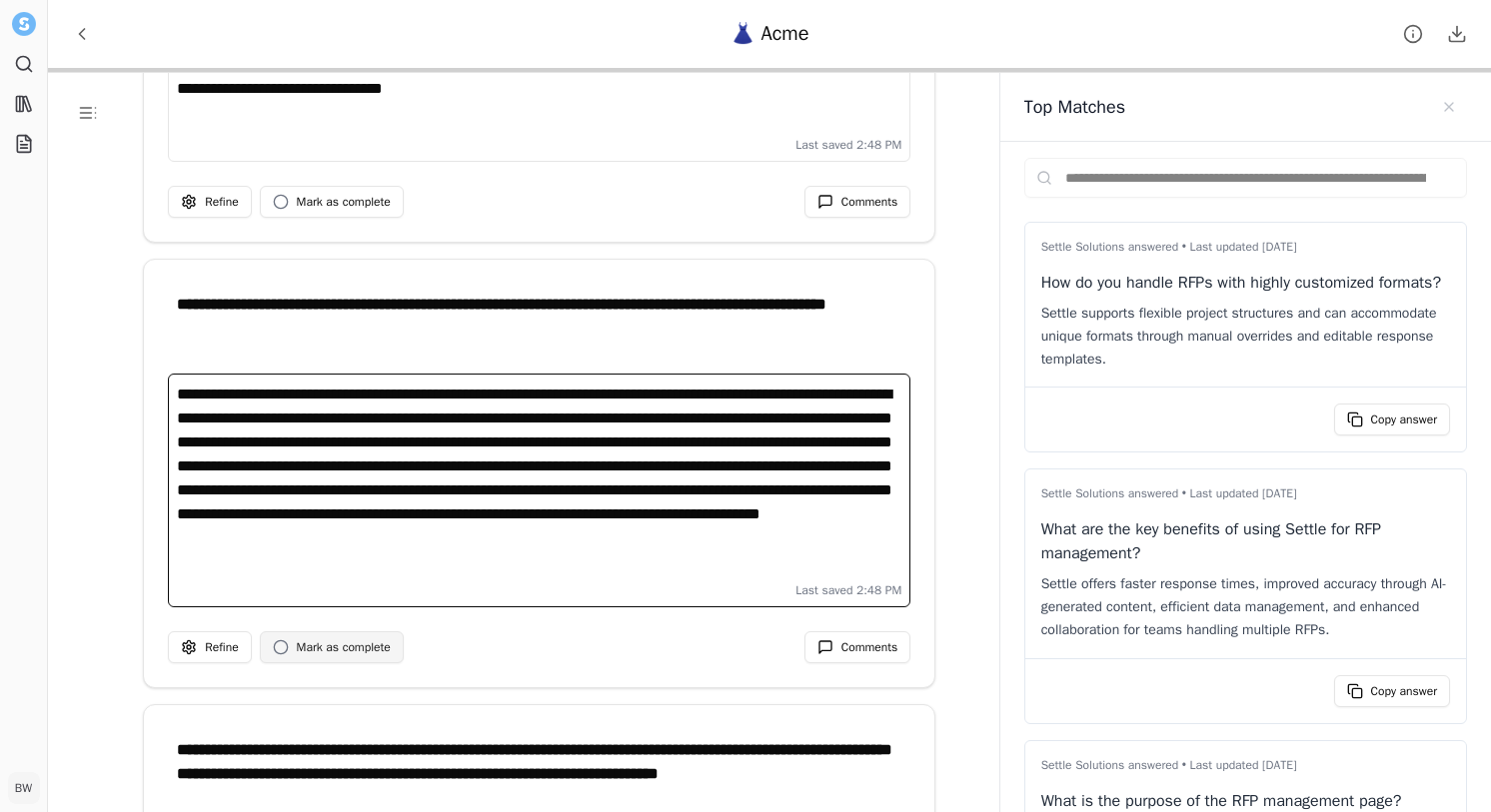 click on "Mark as complete" at bounding box center (332, 647) 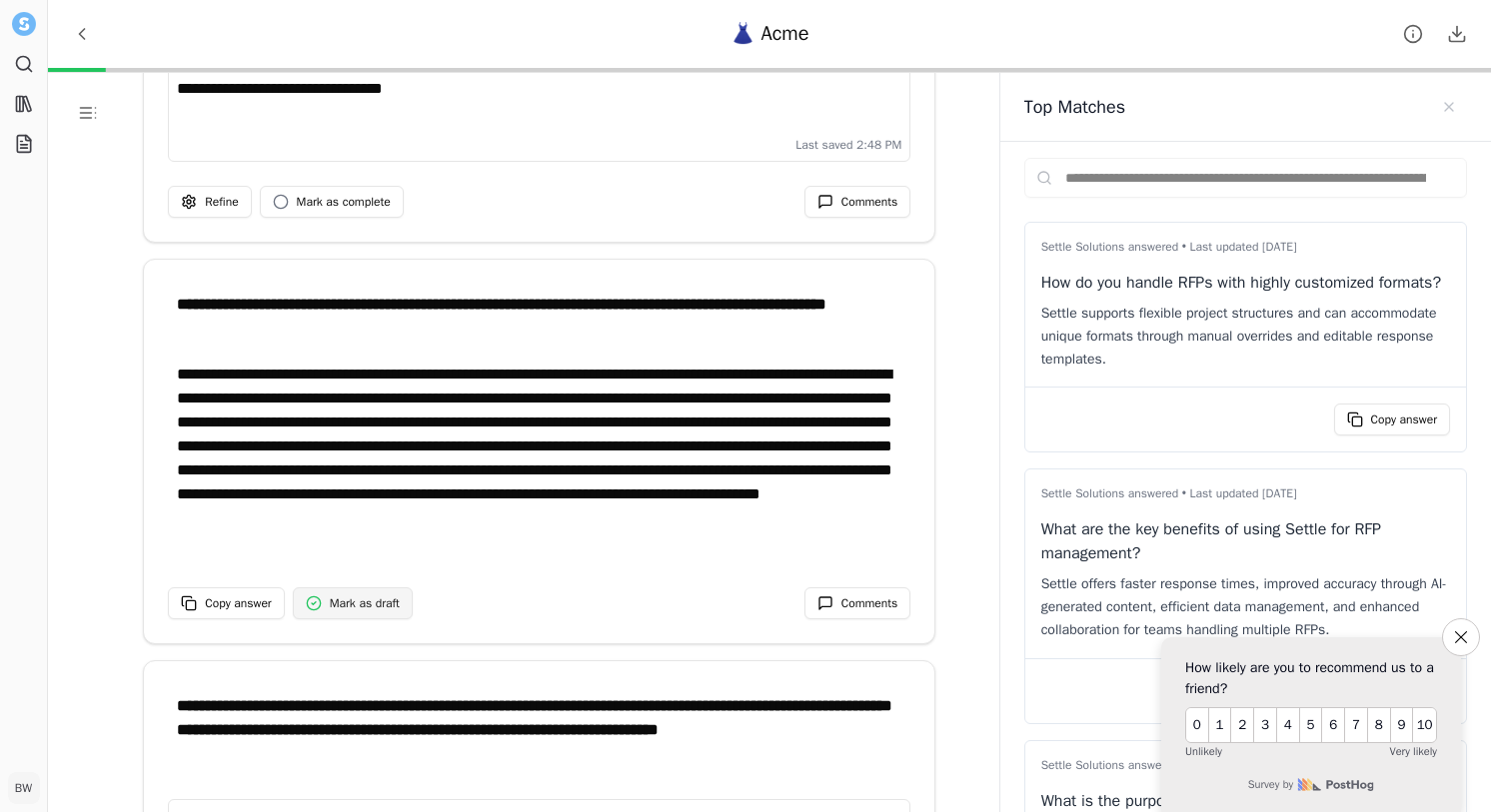 click on "Mark as draft" at bounding box center [365, 603] 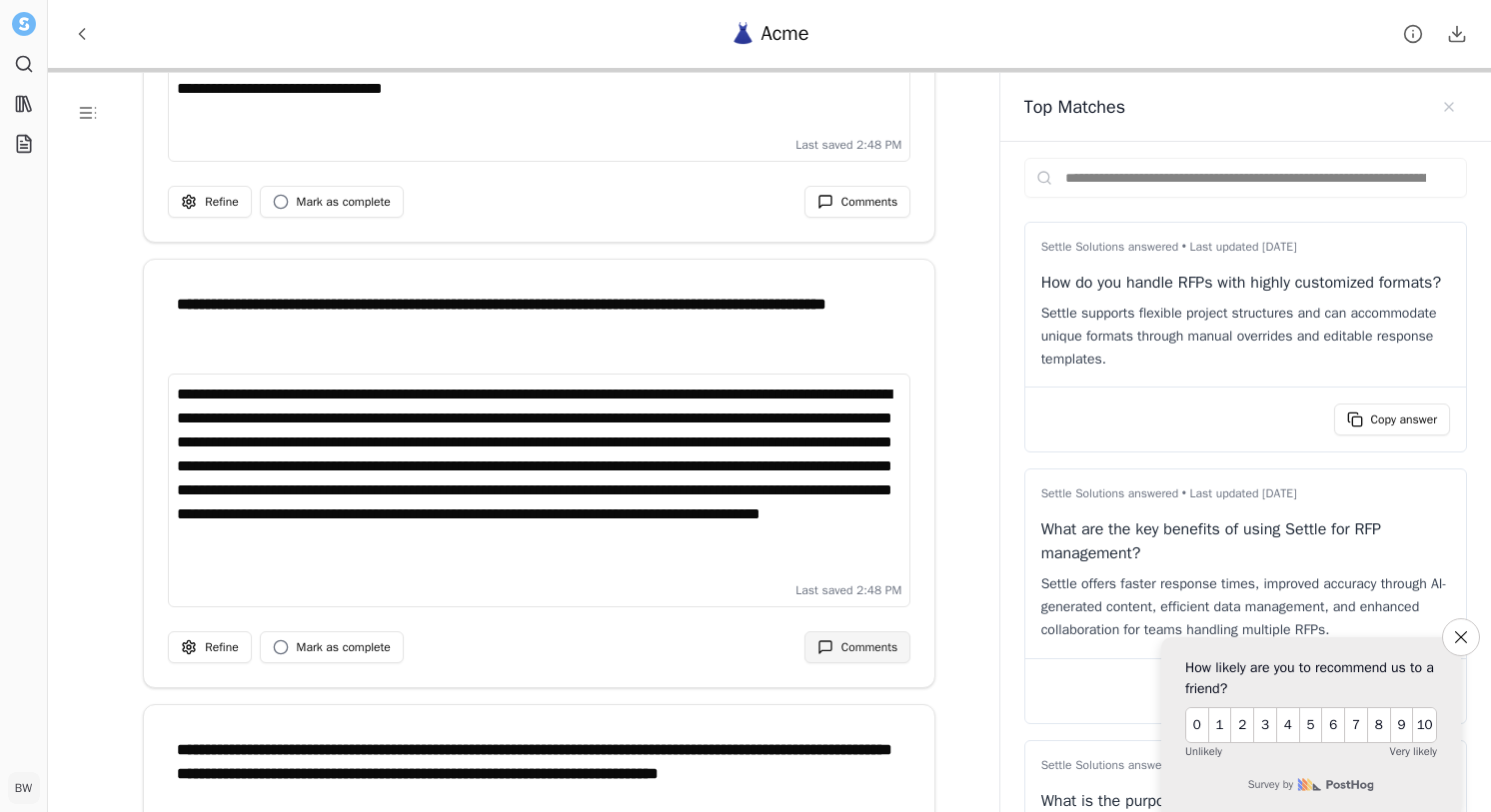 click at bounding box center [825, 647] 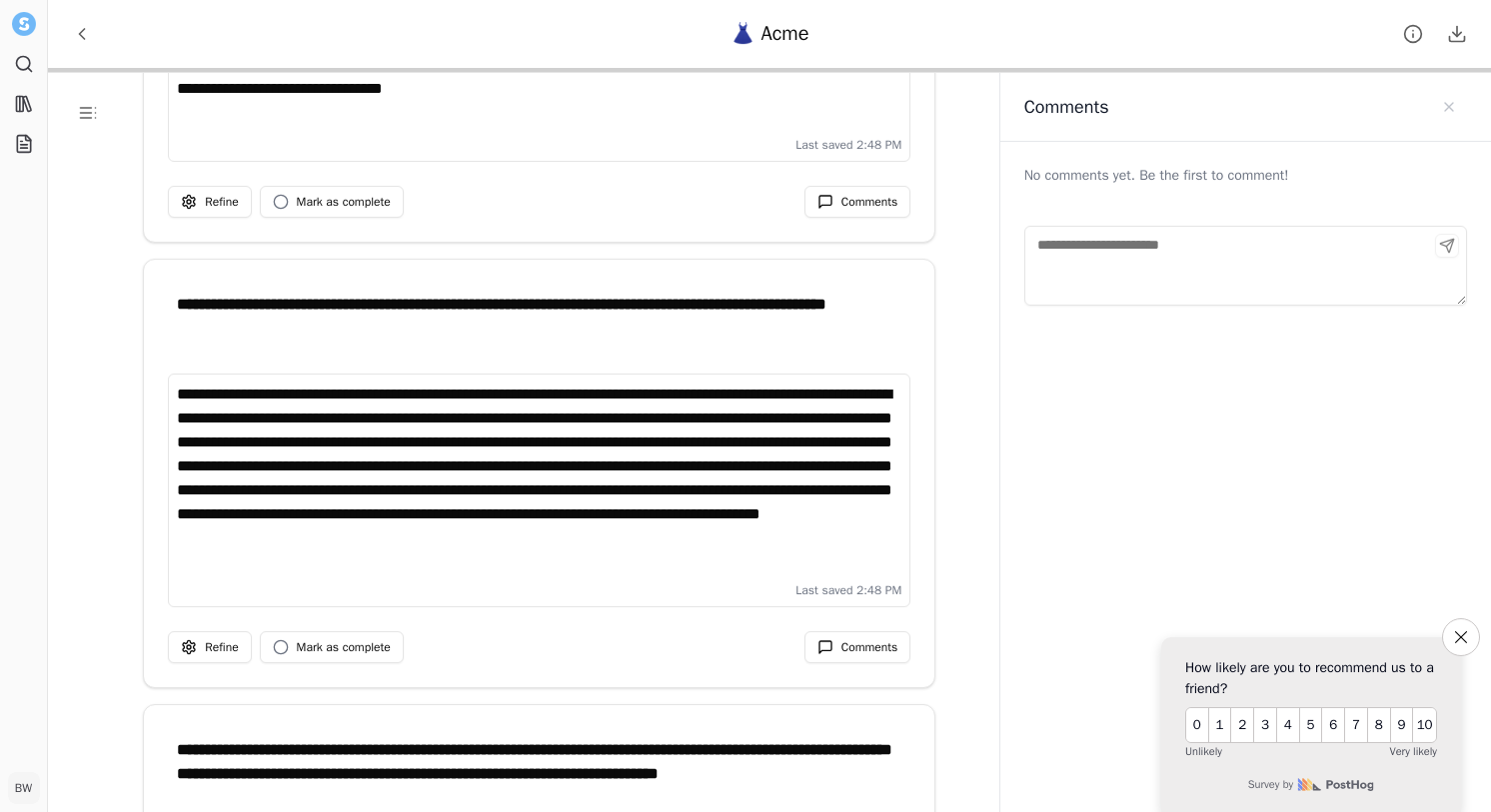 click at bounding box center (1245, 266) 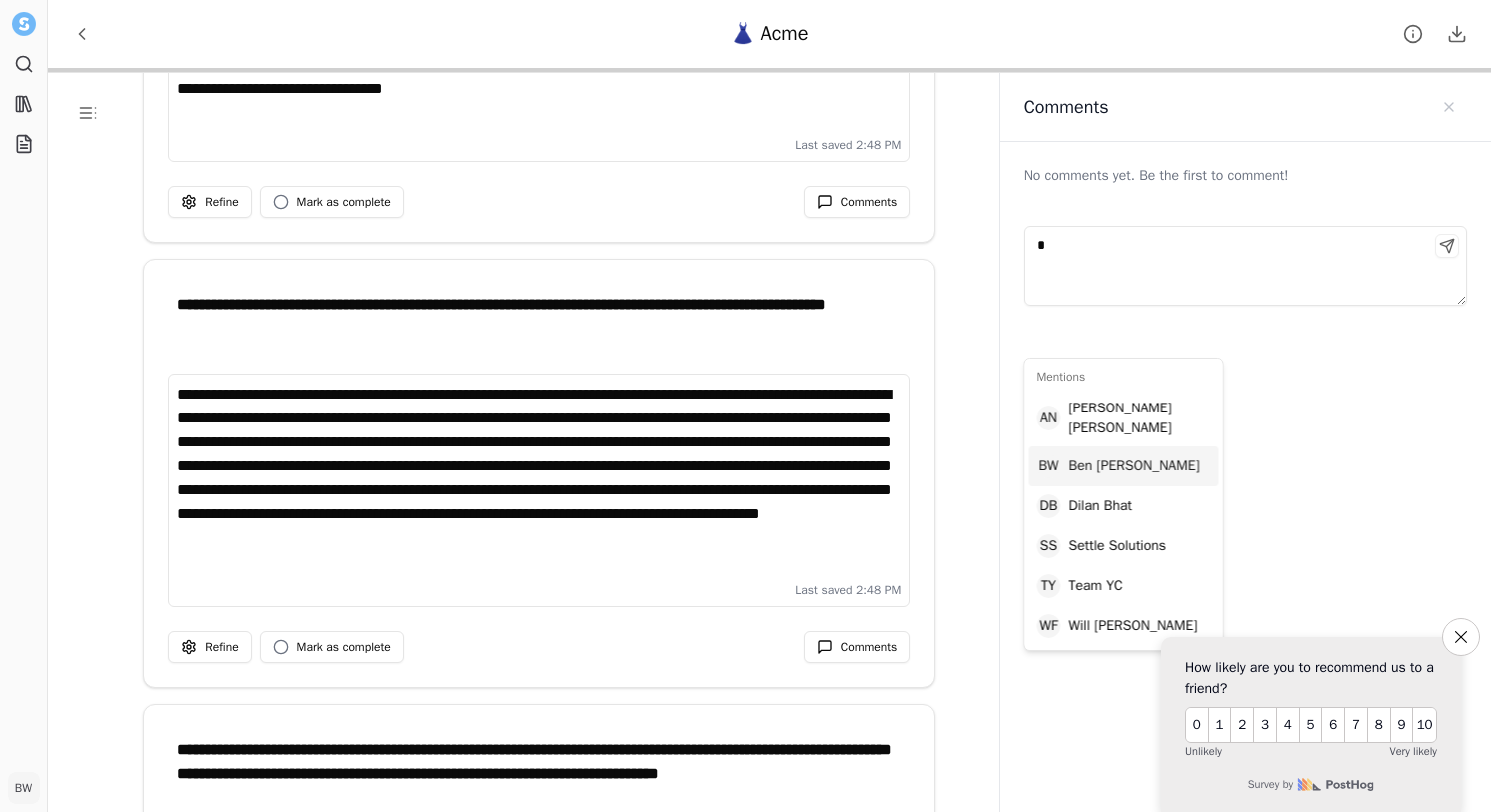 click on "B W [PERSON_NAME]" at bounding box center [1124, 466] 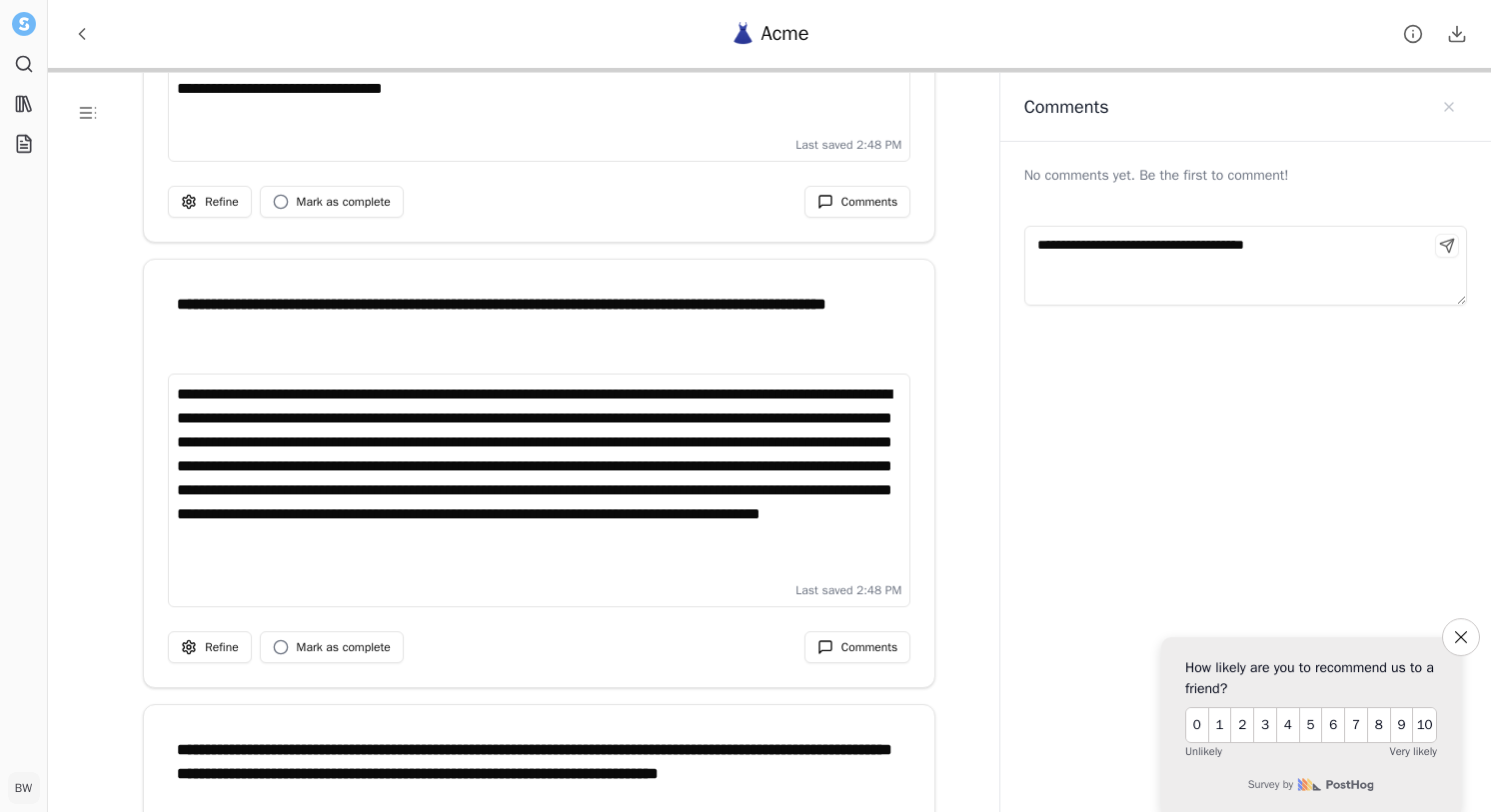 click on "**********" at bounding box center (1245, 266) 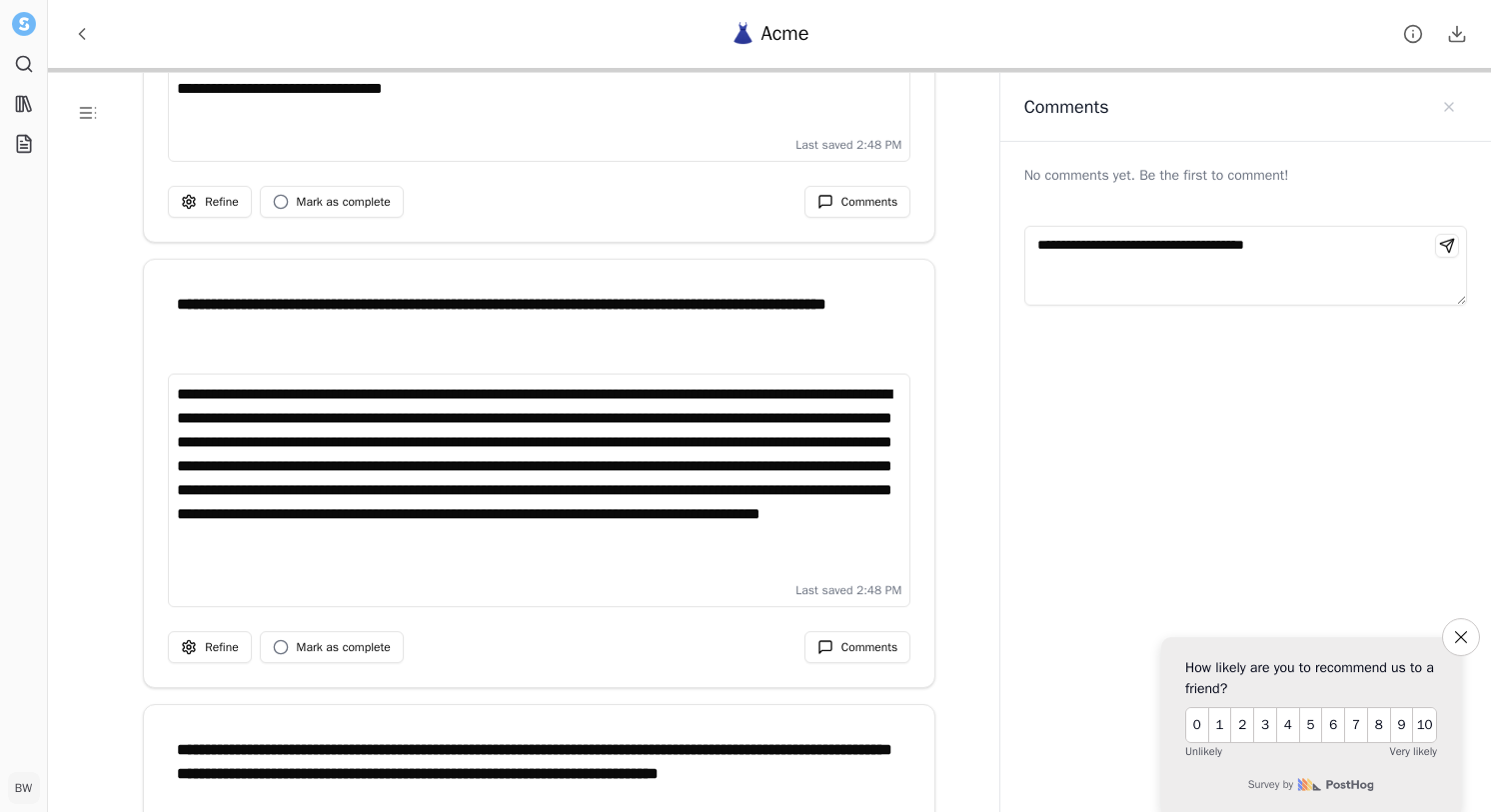 type on "**********" 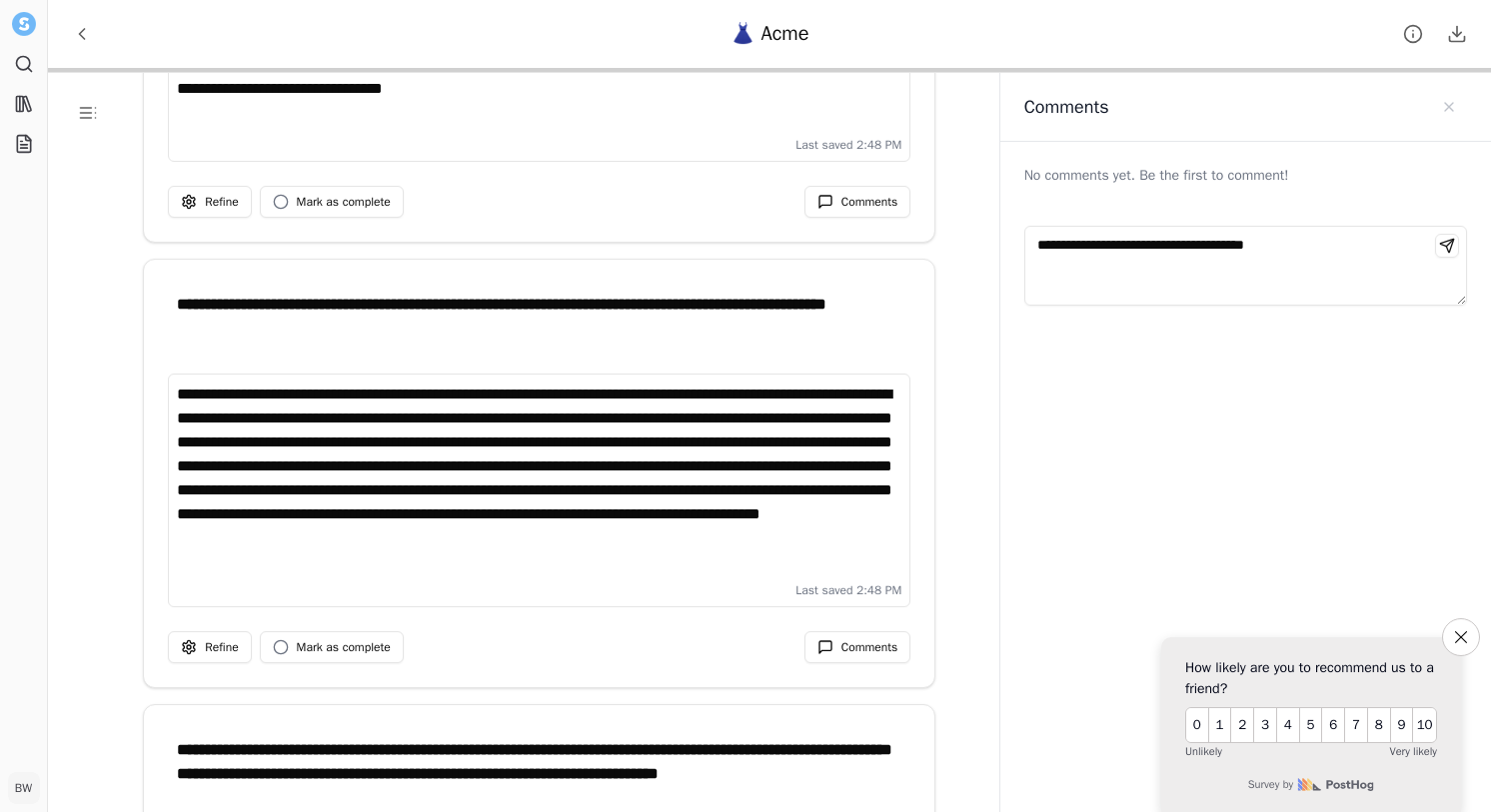 click at bounding box center [1447, 246] 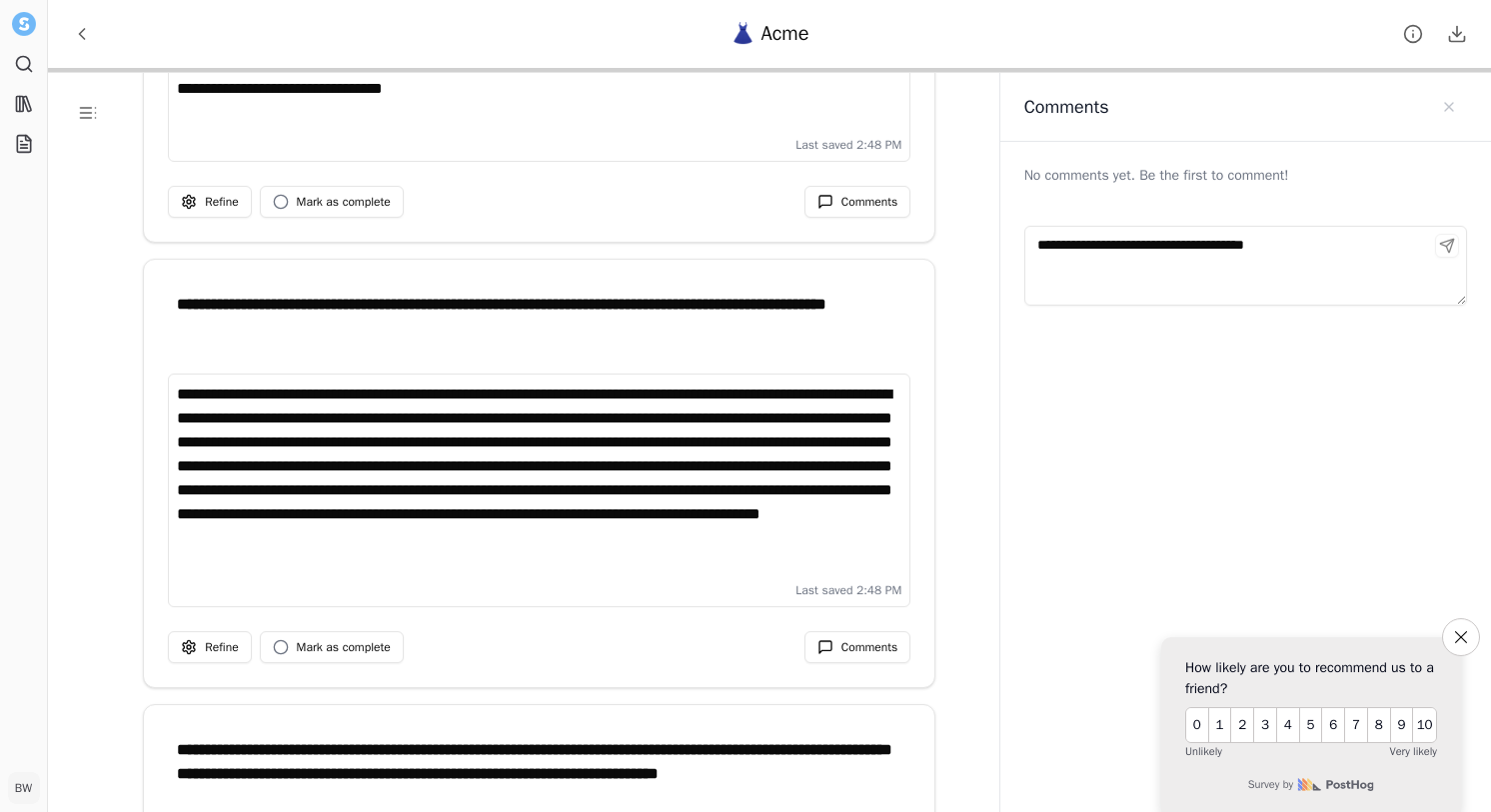 type 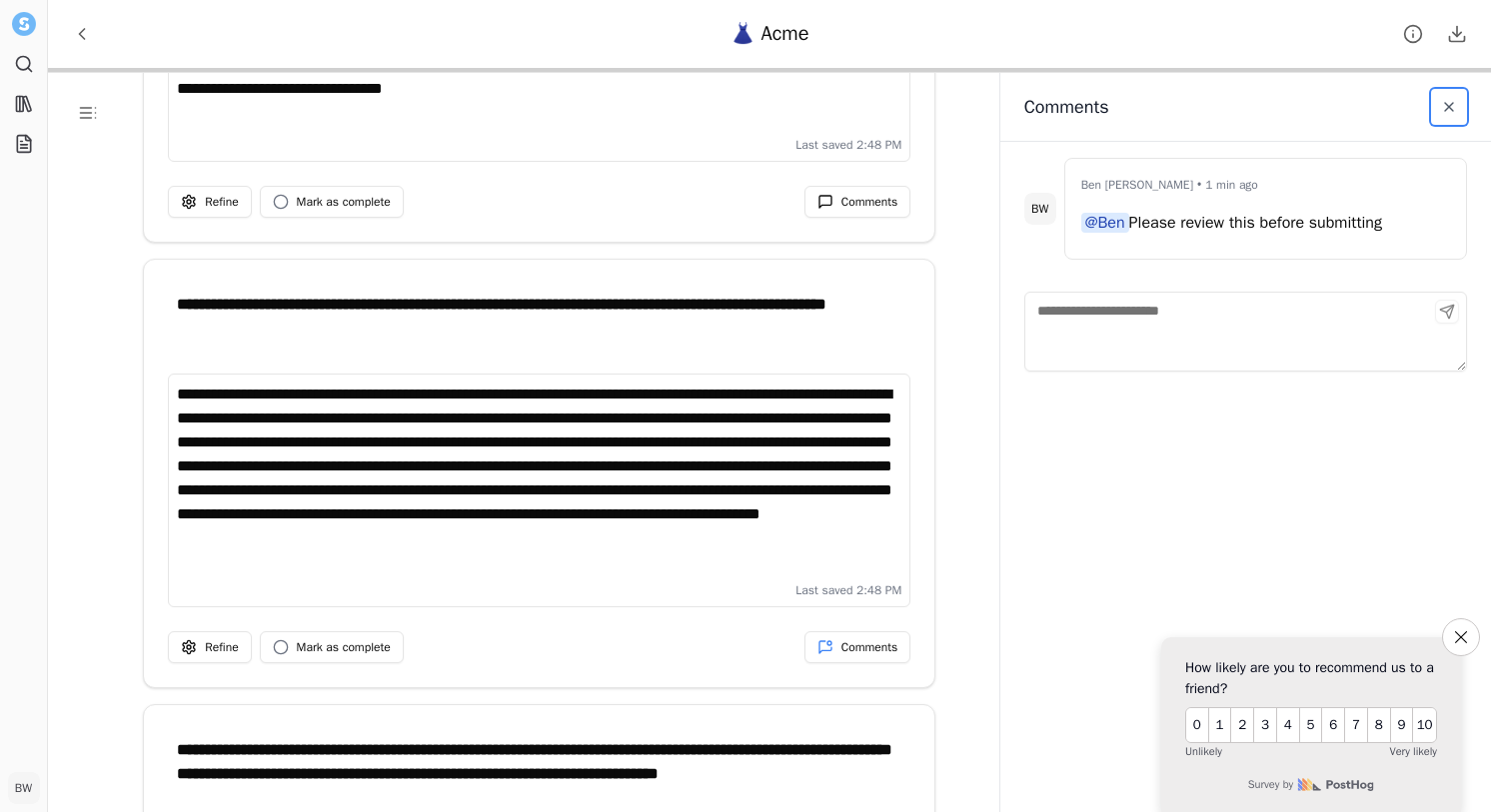 click at bounding box center [1449, 107] 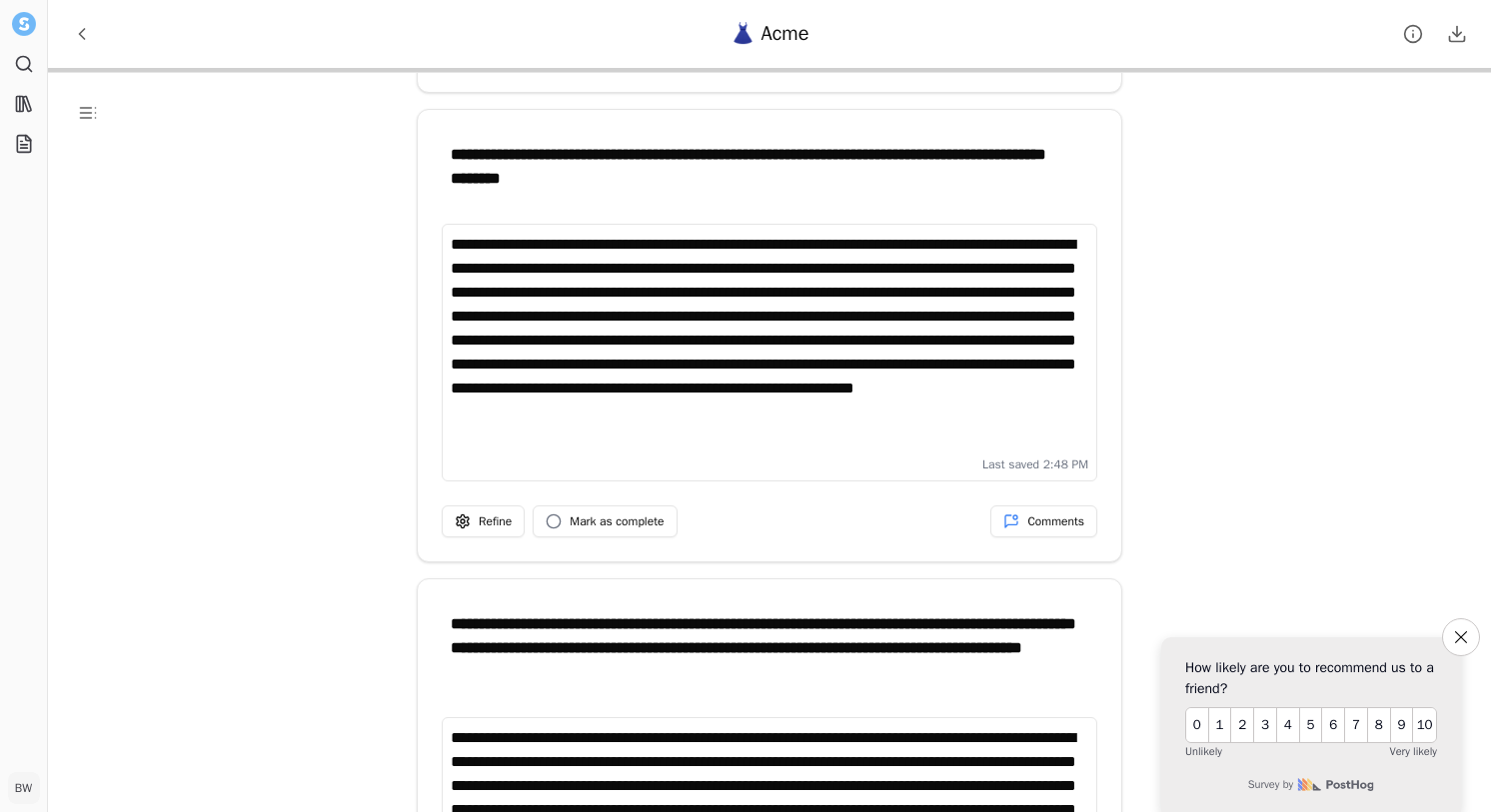 scroll, scrollTop: 353, scrollLeft: 0, axis: vertical 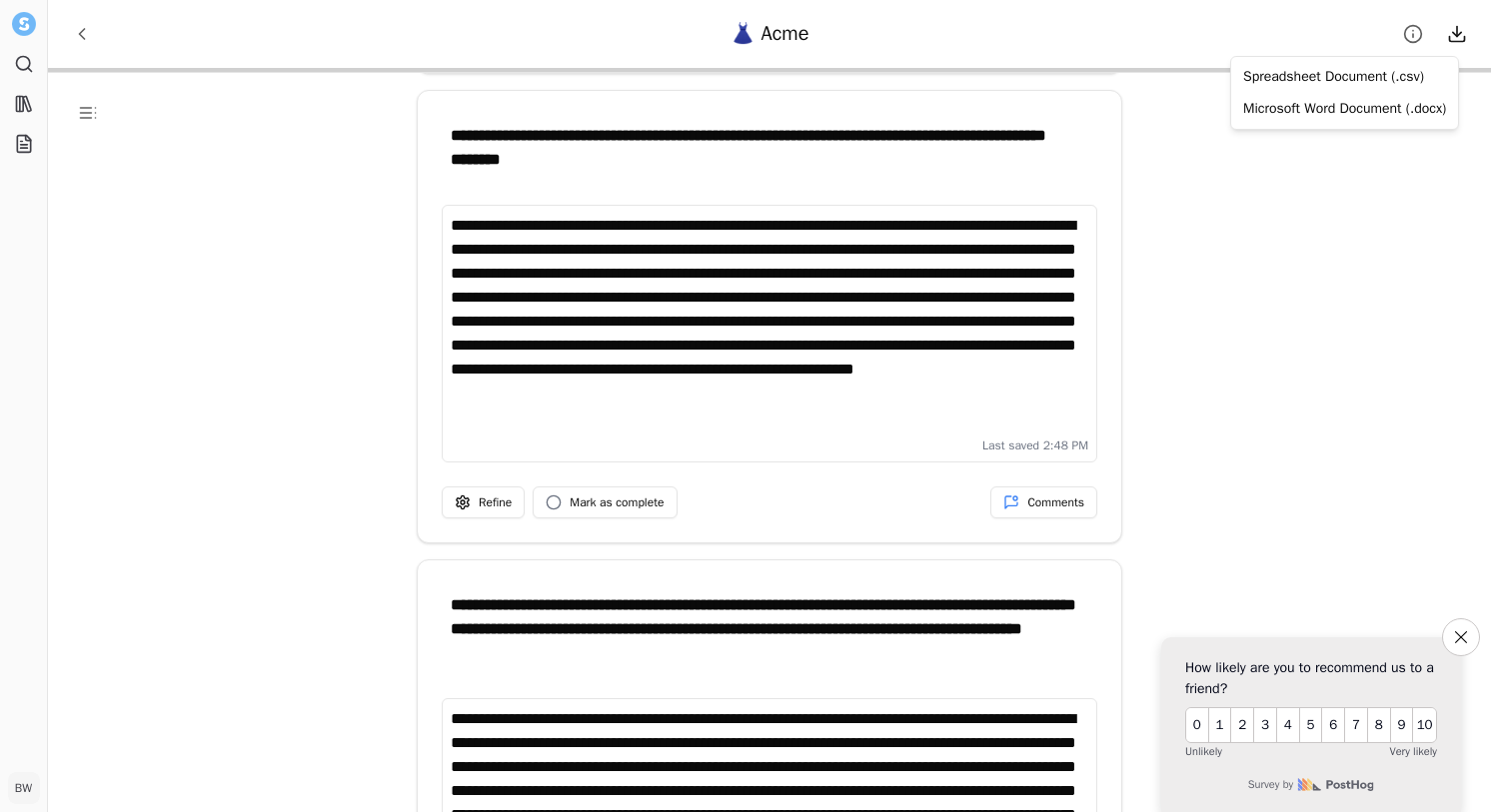 click on "**********" at bounding box center (746, 406) 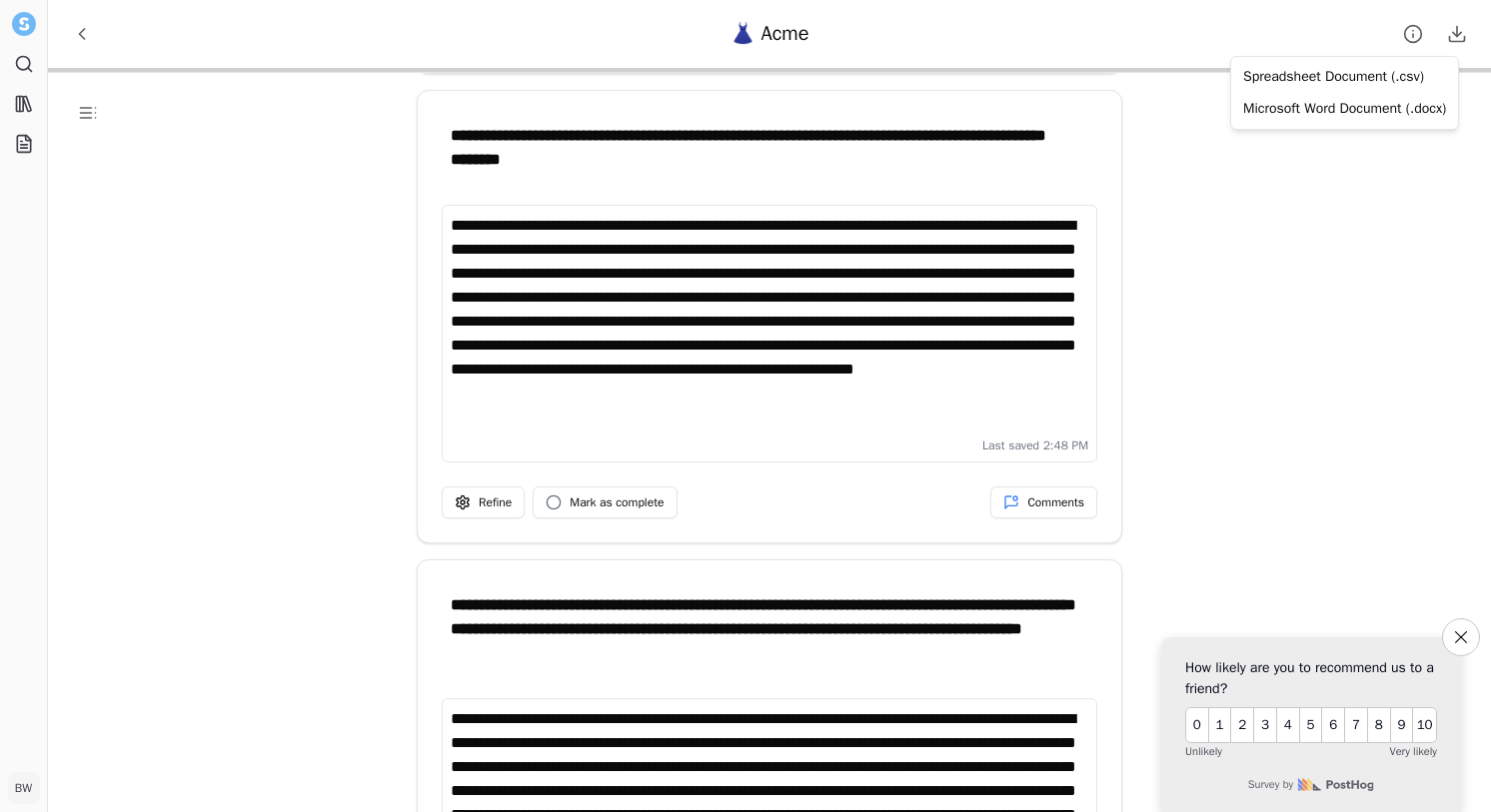 click on "**********" at bounding box center (746, 406) 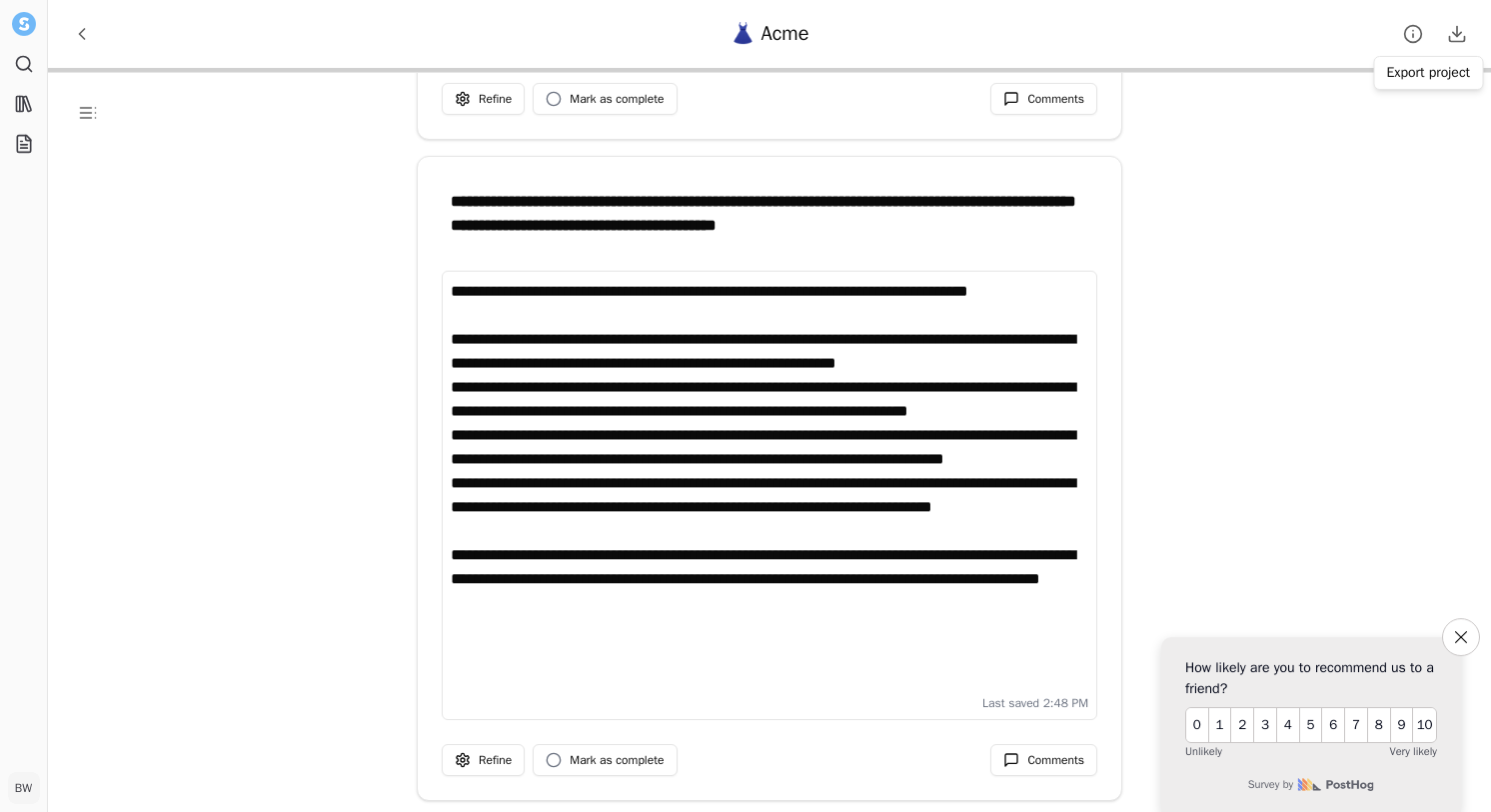 scroll, scrollTop: 3730, scrollLeft: 0, axis: vertical 